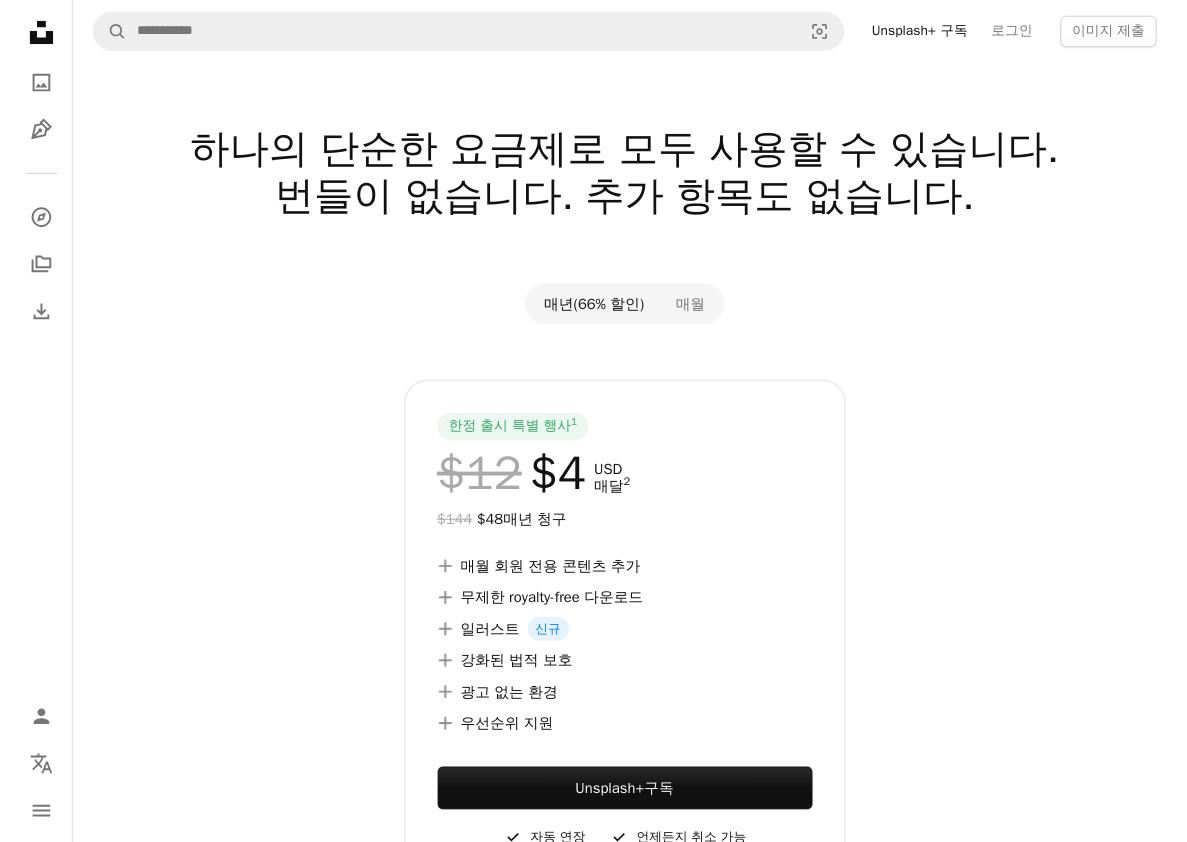 scroll, scrollTop: 0, scrollLeft: 0, axis: both 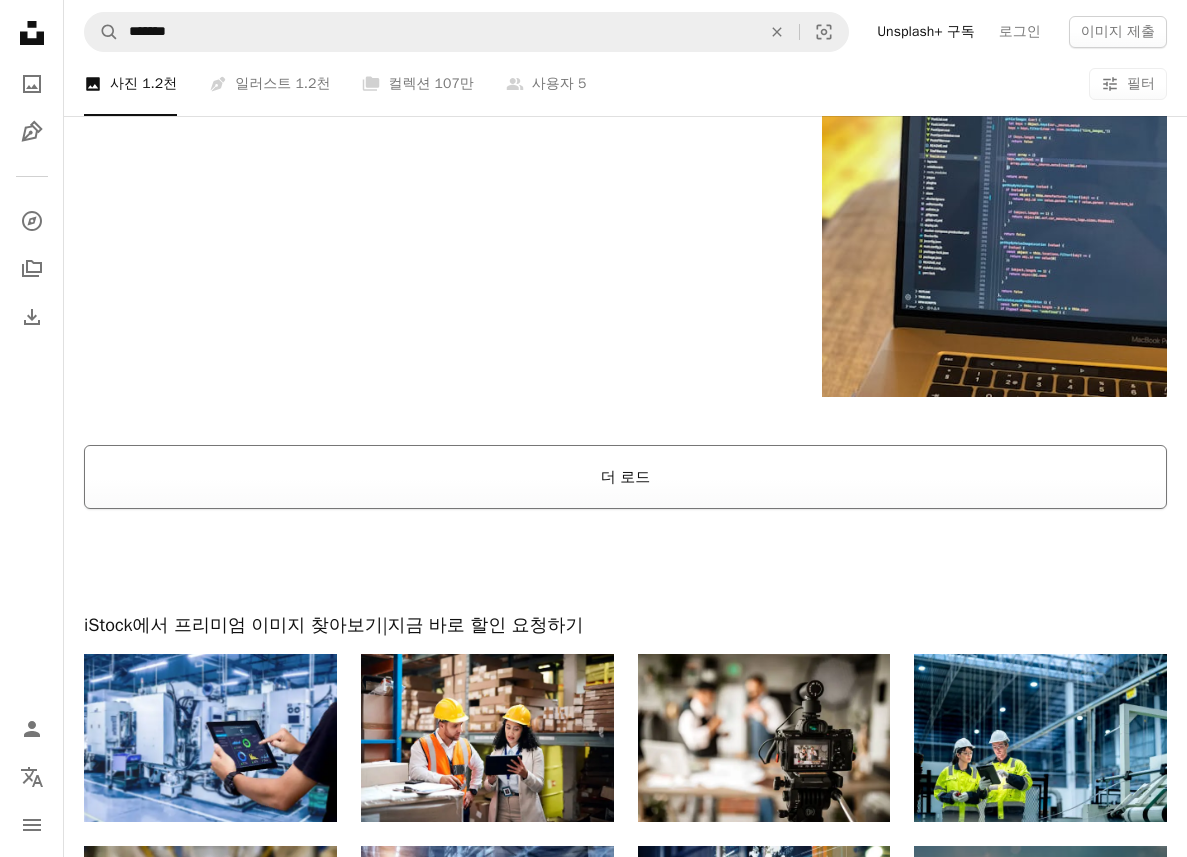click on "더 로드" at bounding box center [625, 477] 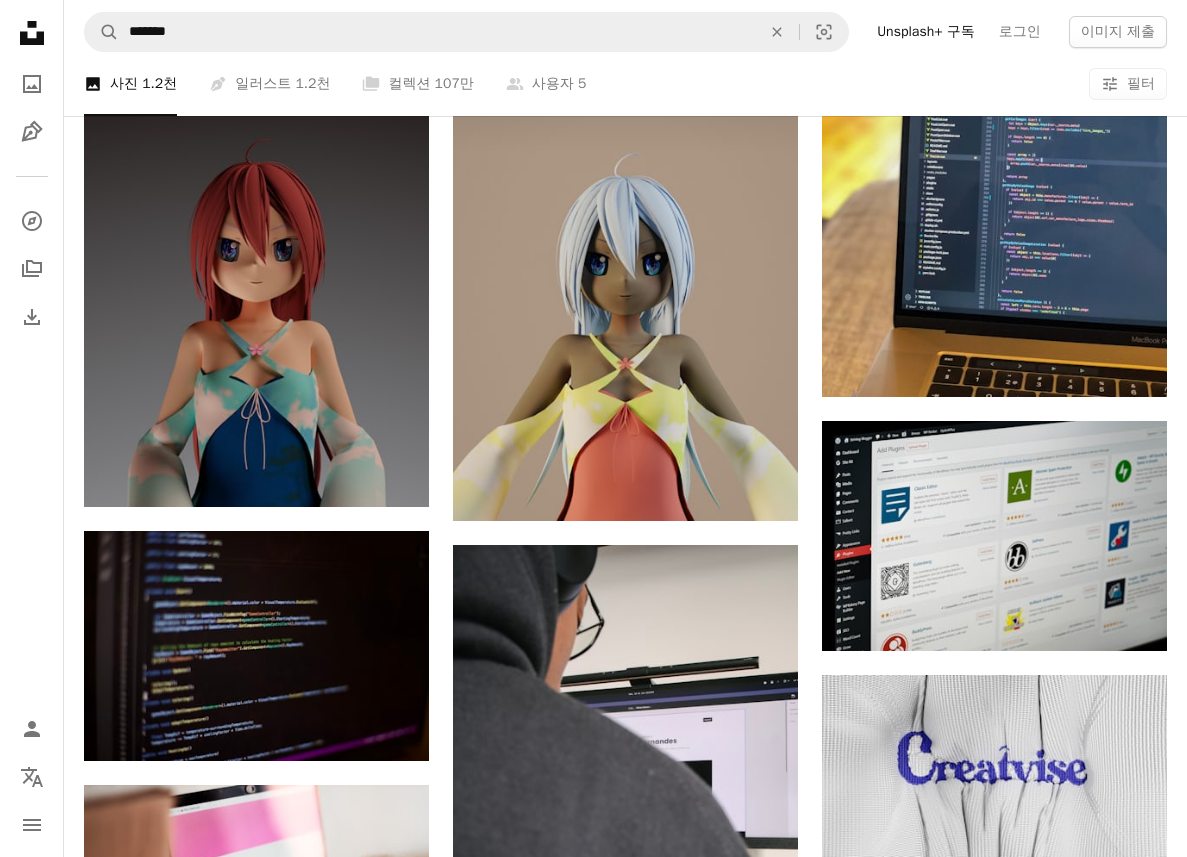 scroll, scrollTop: 9400, scrollLeft: 0, axis: vertical 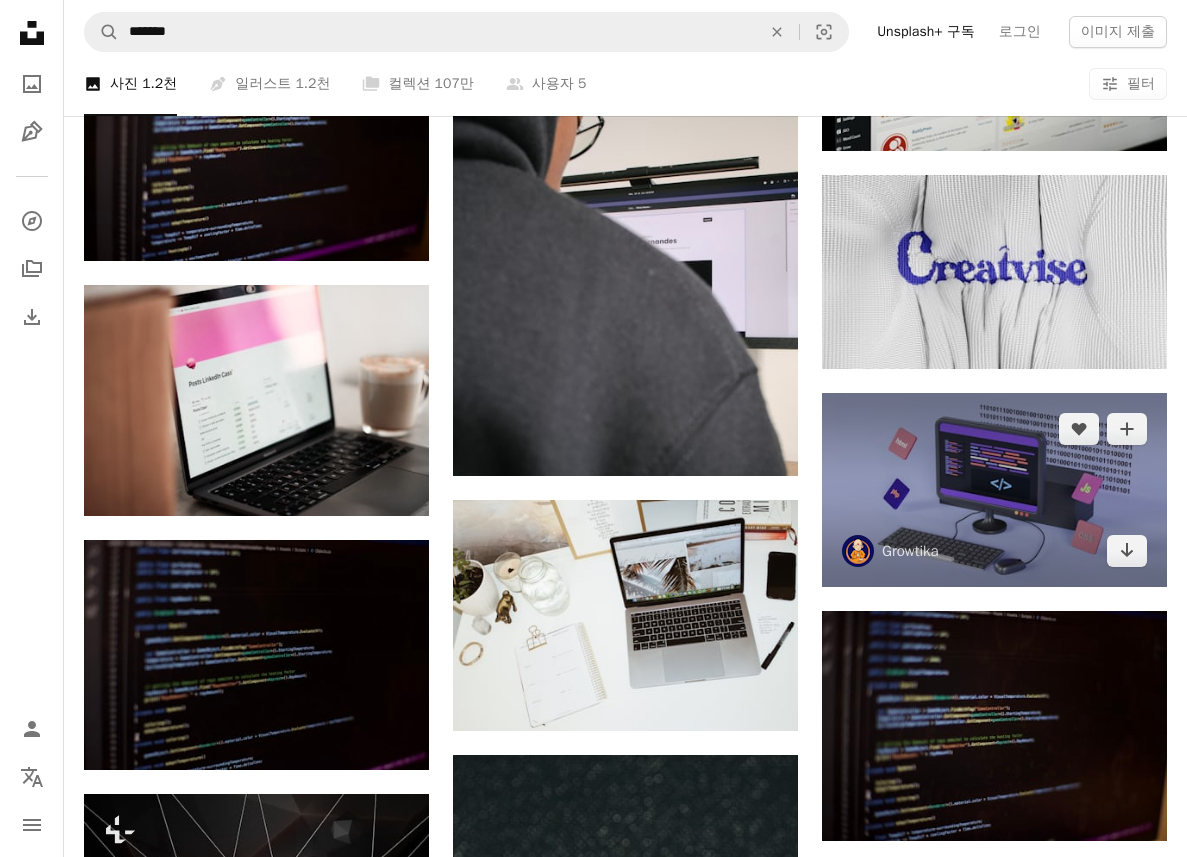 click at bounding box center [994, 490] 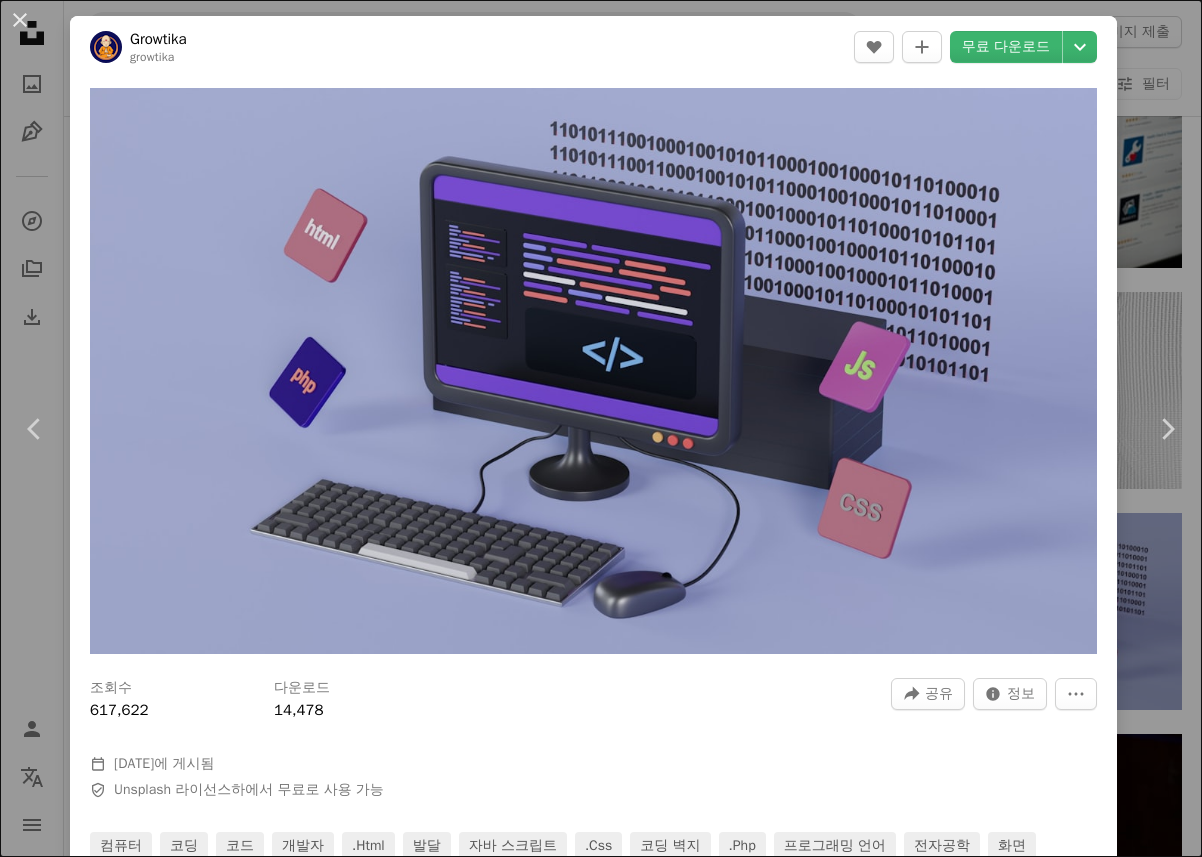 click on "[NAME] [NAME] iStock에서 프리미엄 관련 이미지 찾아보기  |  코드 UNSPLASH20로 20% 할인 혜택 받기 iStock에서 더 많은 자료 보기  ↗ 관련 이미지 [NAME] [NAME] [NAME] [NAME] [NAME] [NAME] [NAME] [NAME]" at bounding box center (601, 428) 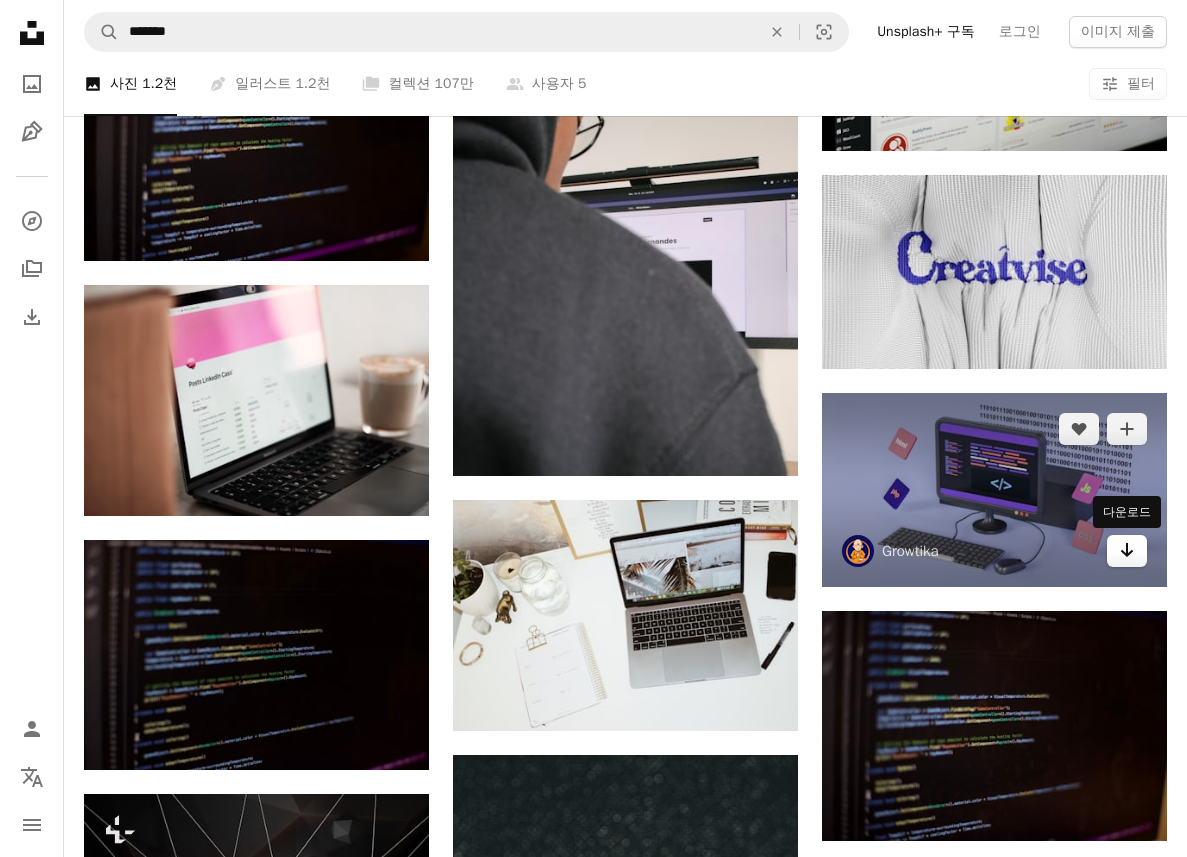 click on "Arrow pointing down" at bounding box center [1127, 551] 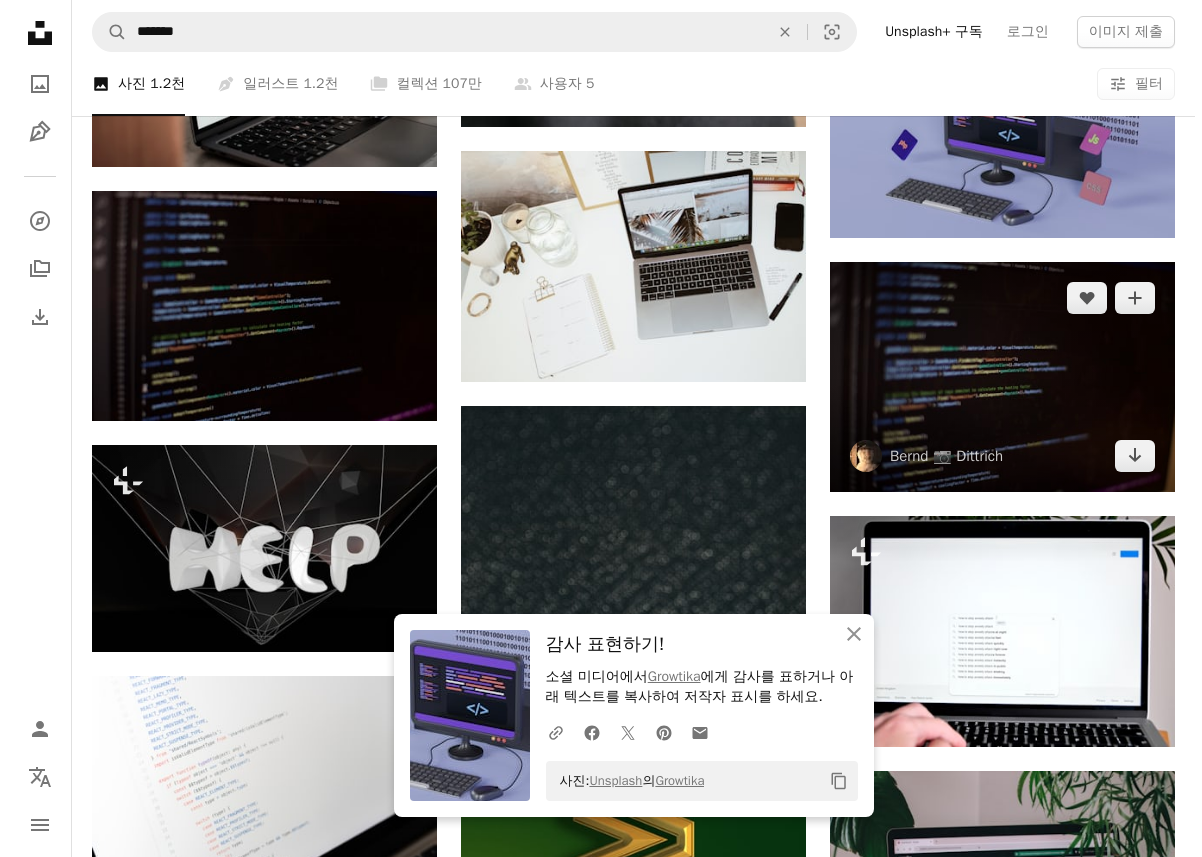 scroll, scrollTop: 9700, scrollLeft: 0, axis: vertical 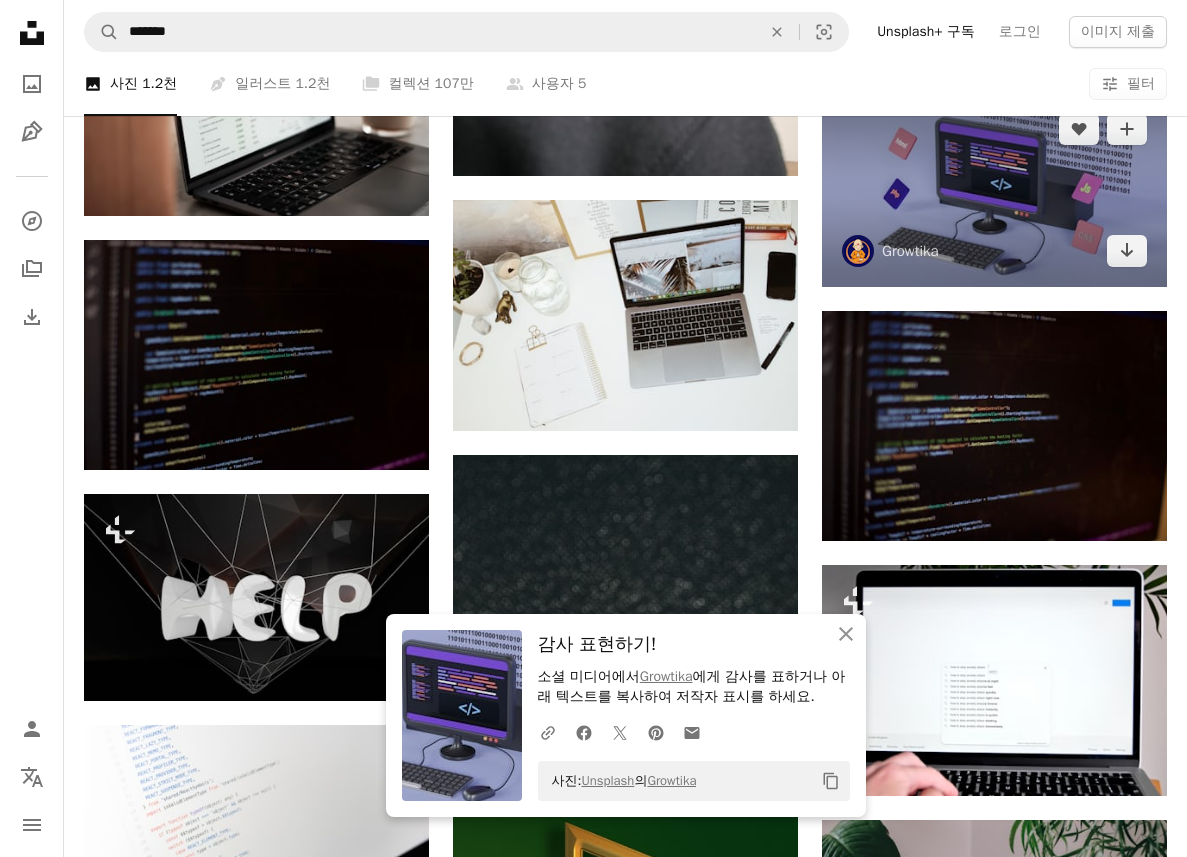 click at bounding box center [994, 190] 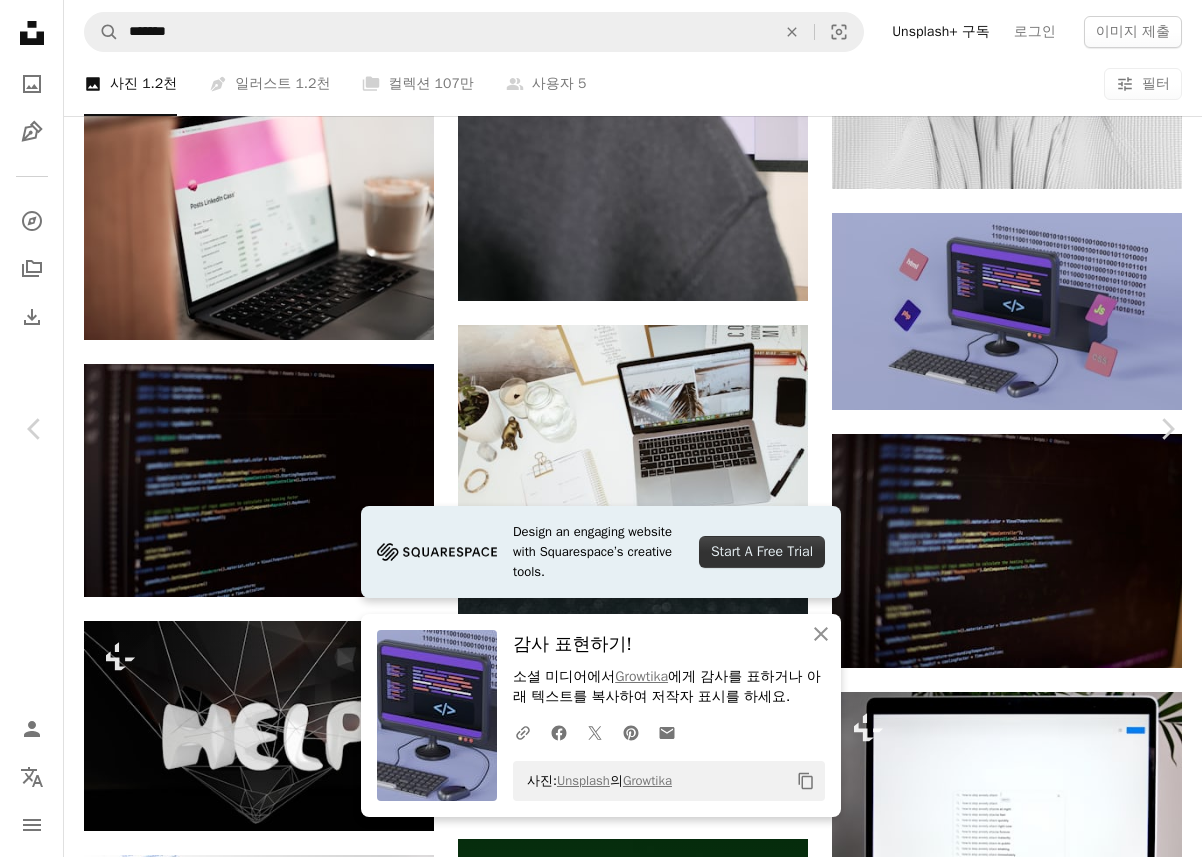 scroll, scrollTop: 19906, scrollLeft: 0, axis: vertical 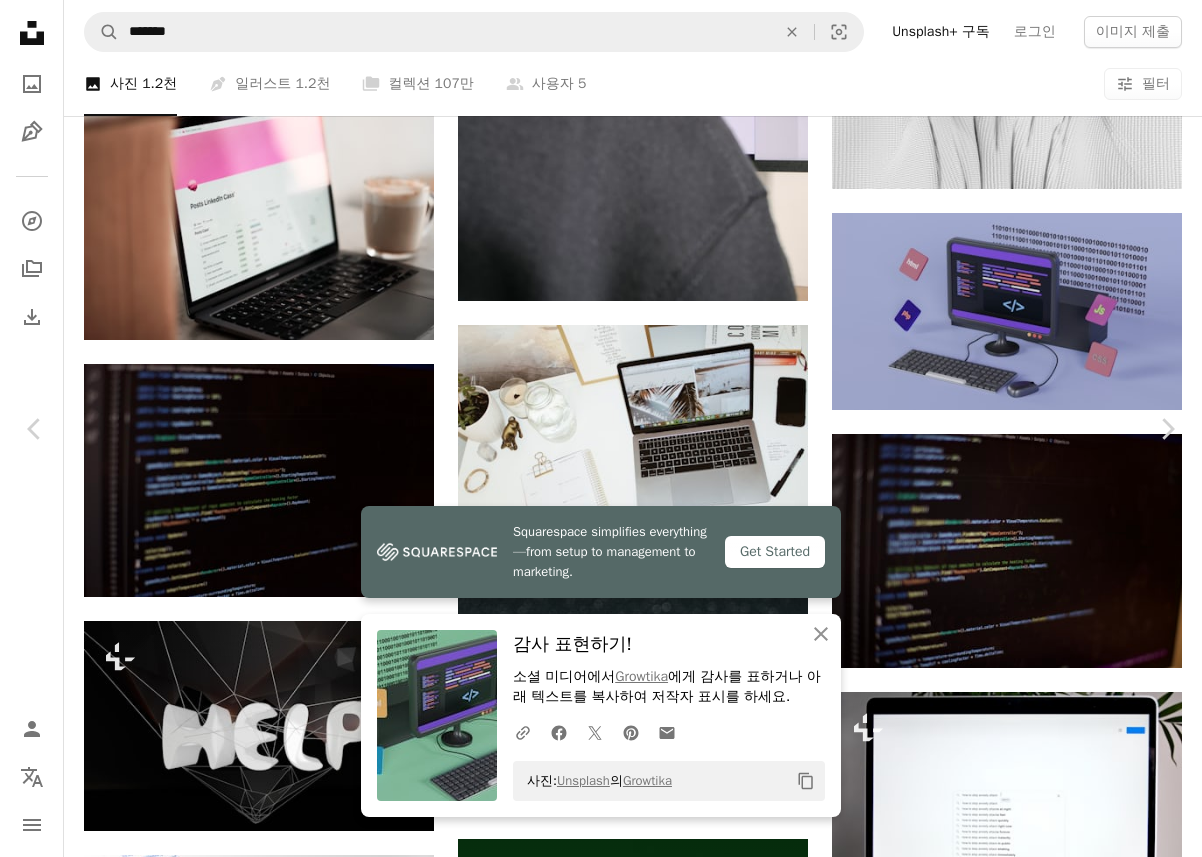 click on "Arrow pointing down" 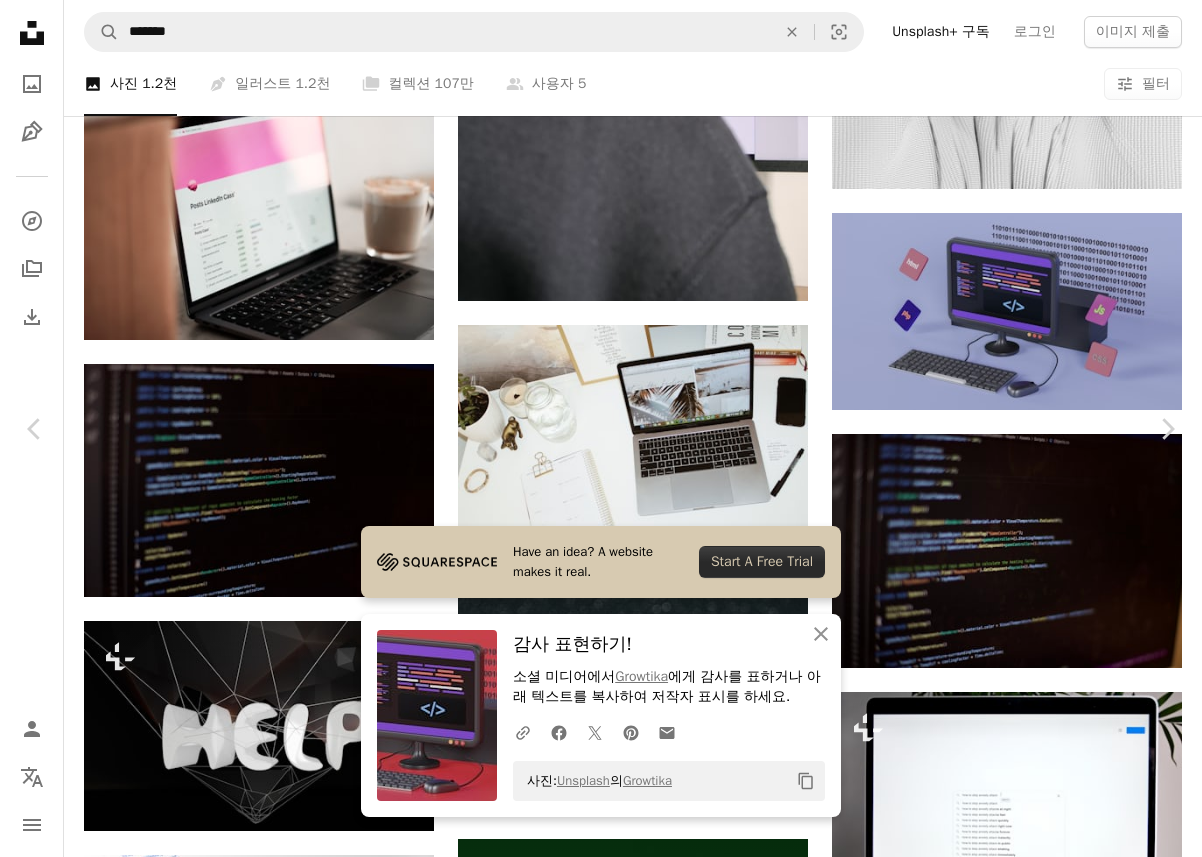 scroll, scrollTop: 1680, scrollLeft: 0, axis: vertical 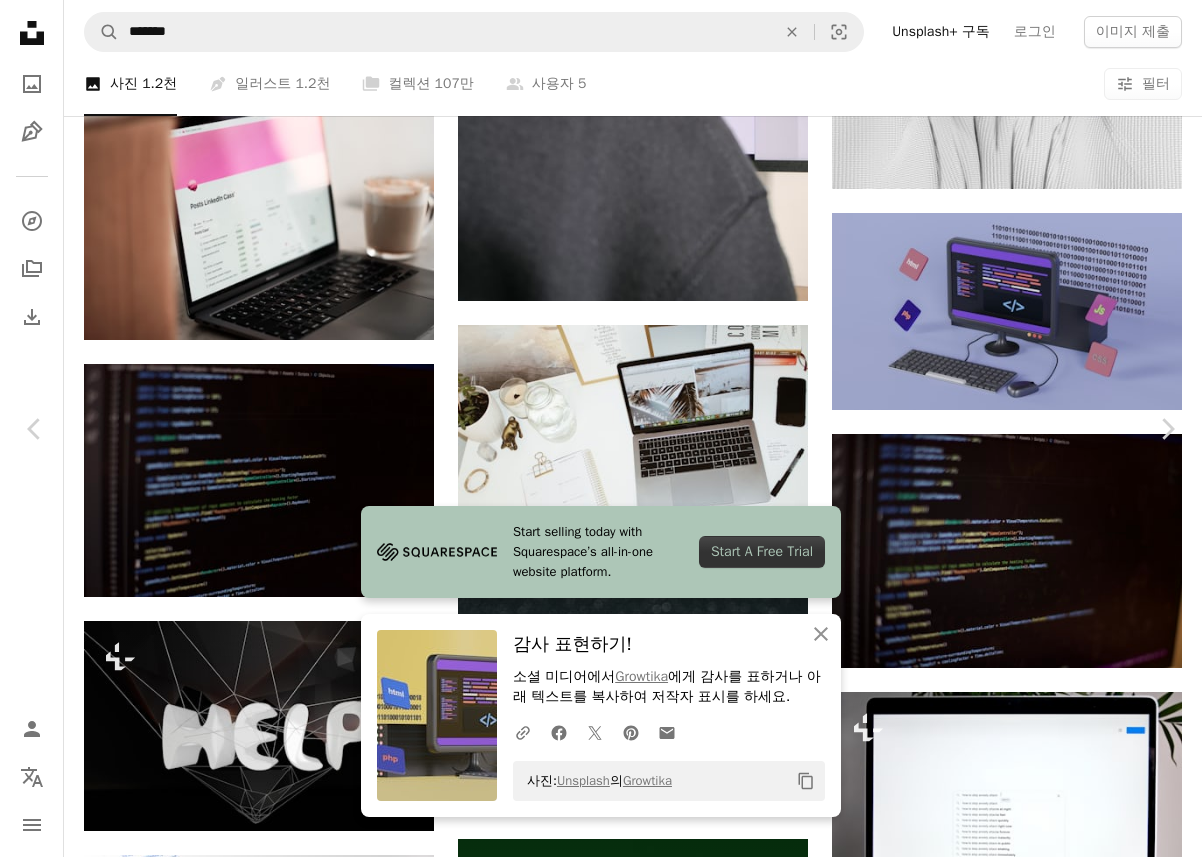 drag, startPoint x: 536, startPoint y: 438, endPoint x: 506, endPoint y: 430, distance: 31.04835 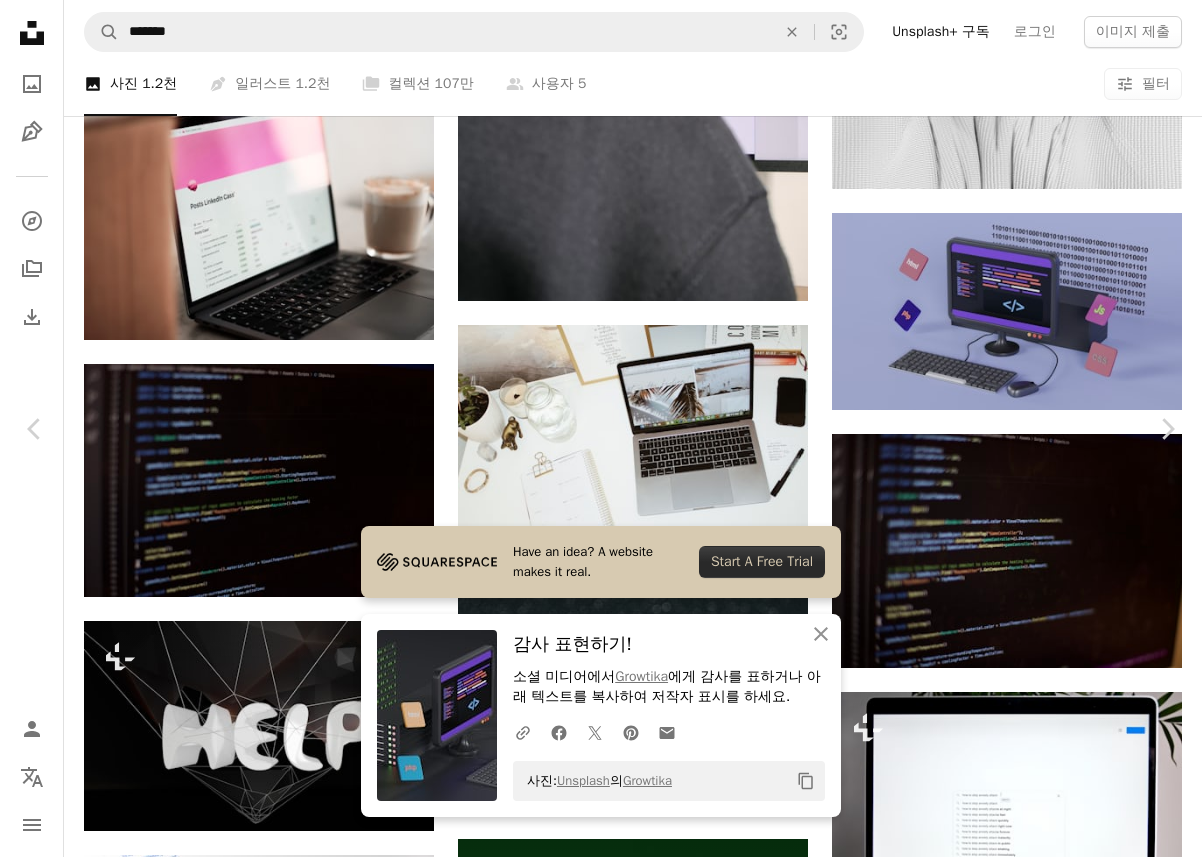 scroll, scrollTop: 6580, scrollLeft: 0, axis: vertical 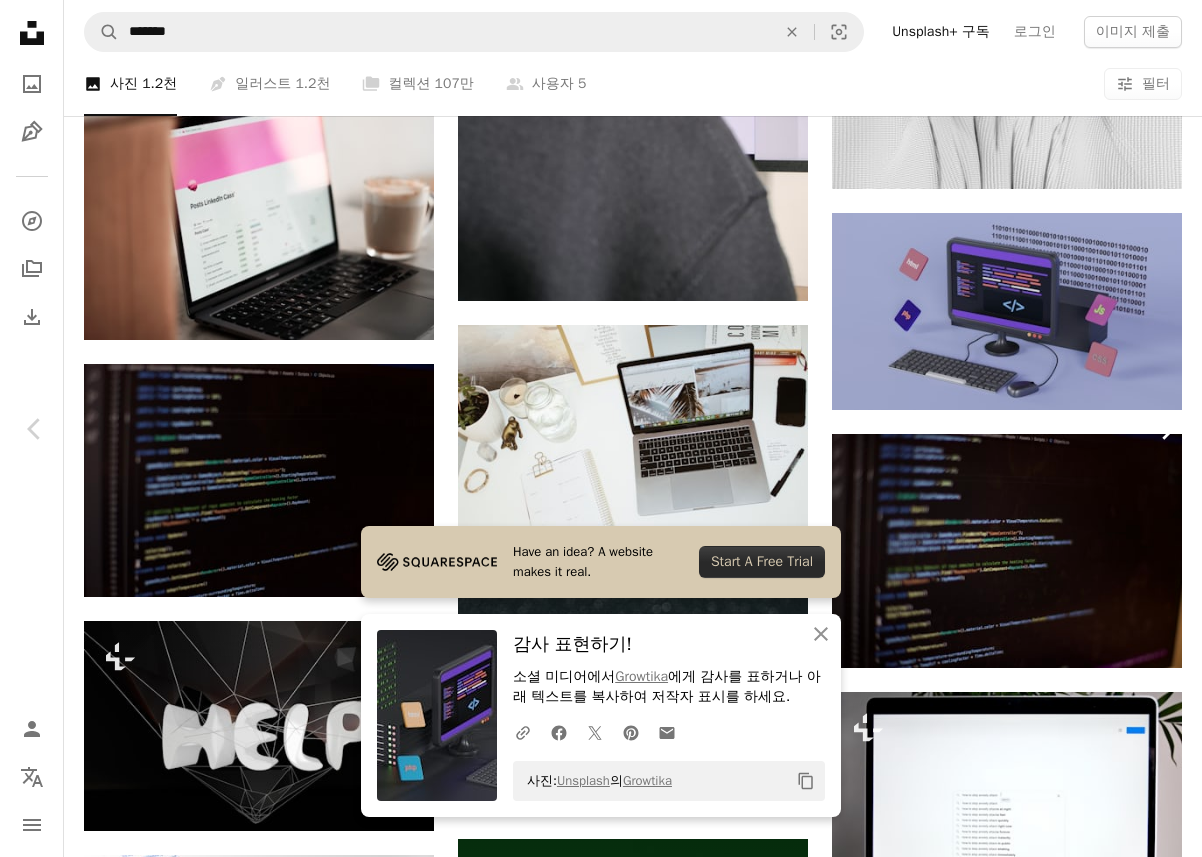 click on "Chevron right" at bounding box center (1167, 429) 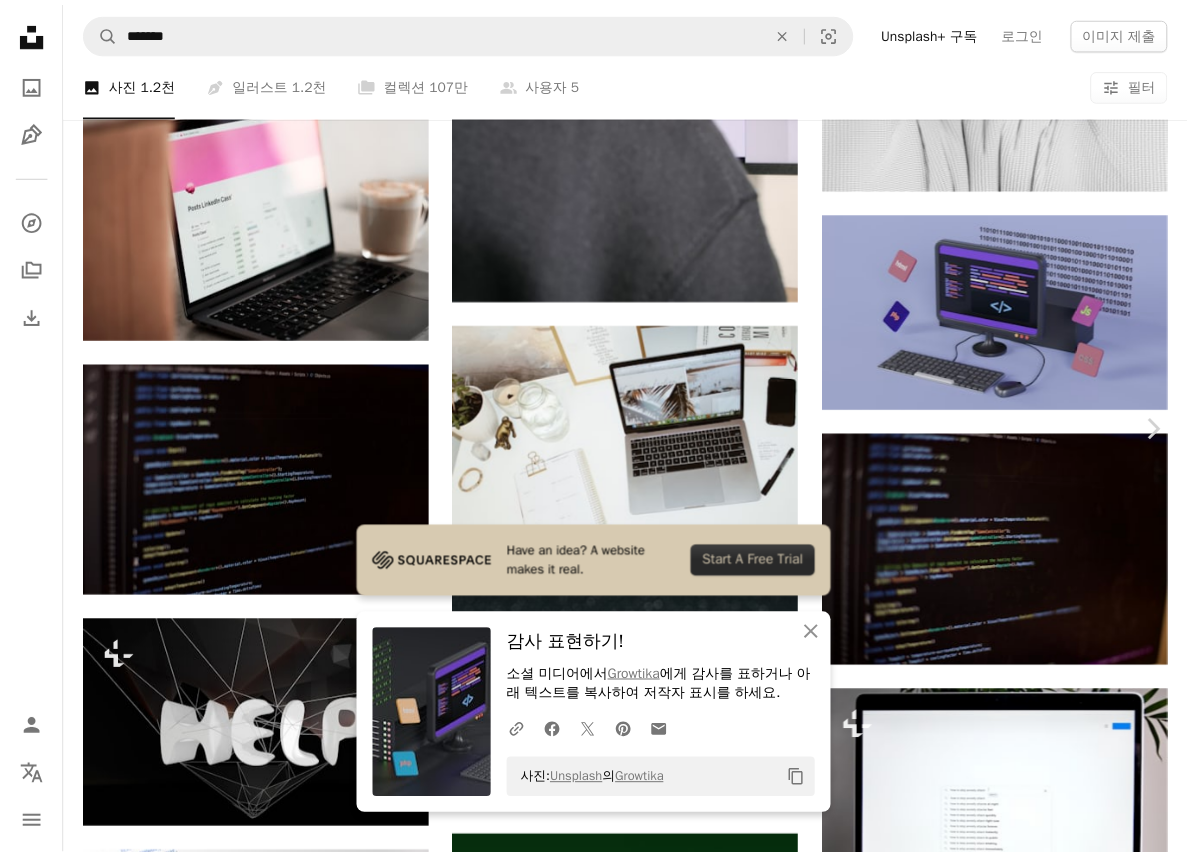 scroll, scrollTop: 0, scrollLeft: 0, axis: both 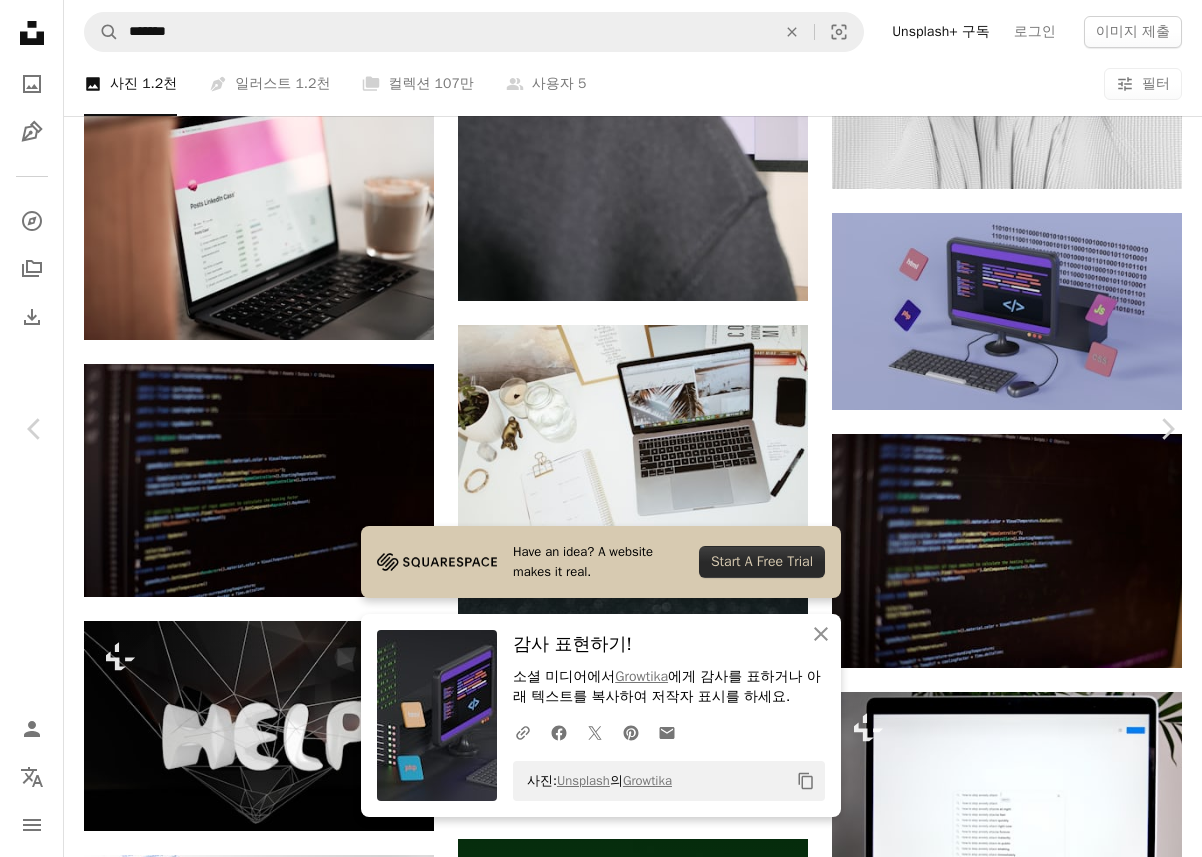click on "[NAME] 에게 감사를 표하거나 아래 텍스트를 복사하여 저작자 표시를 하세요. 사진:  Unsplash 의 [NAME]" at bounding box center [601, 3966] 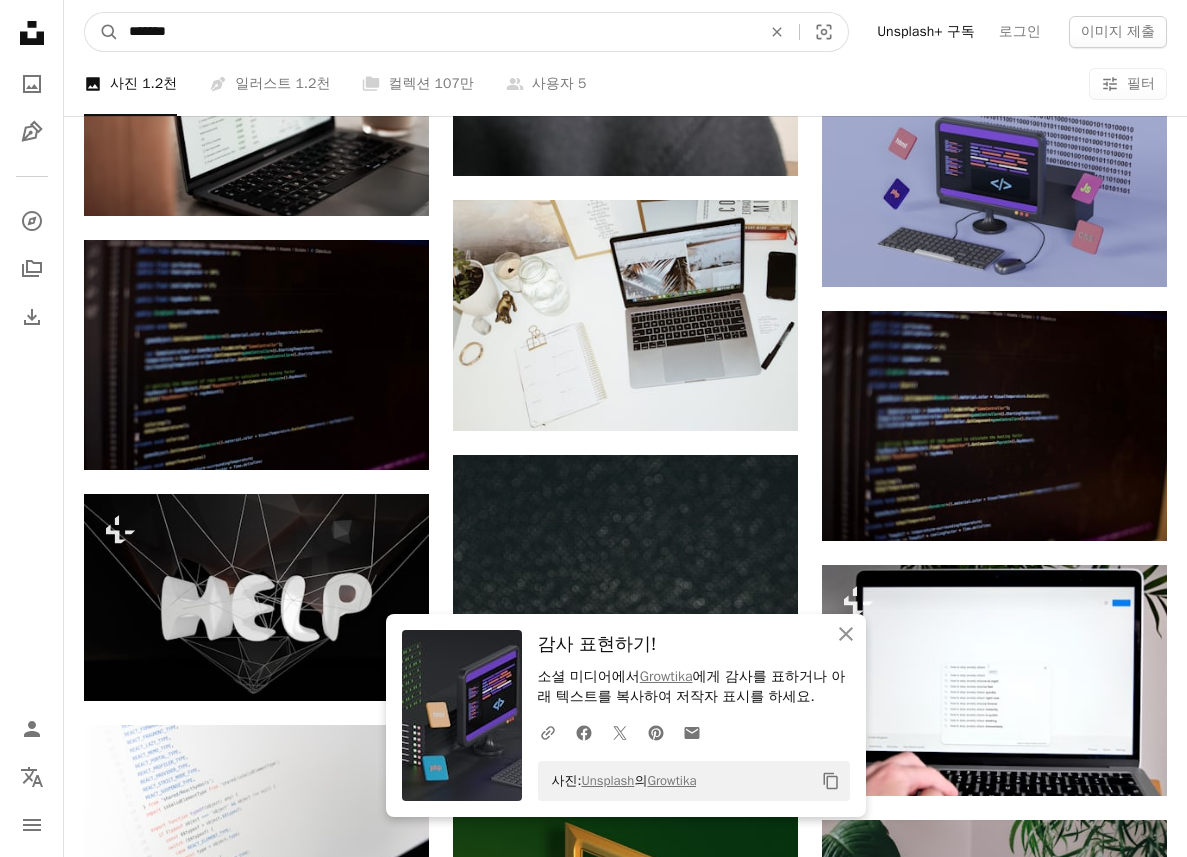 scroll, scrollTop: 9578, scrollLeft: 0, axis: vertical 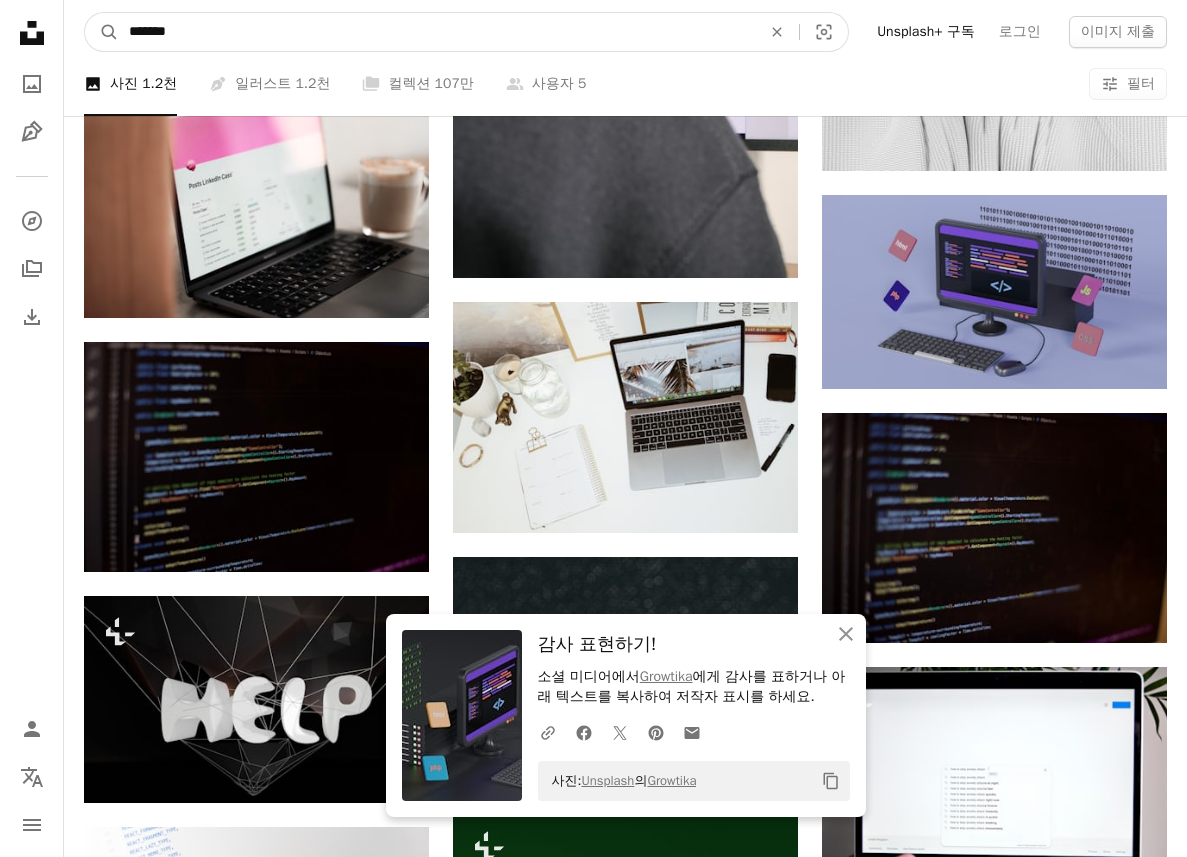 drag, startPoint x: 106, startPoint y: 5, endPoint x: -200, endPoint y: -7, distance: 306.2352 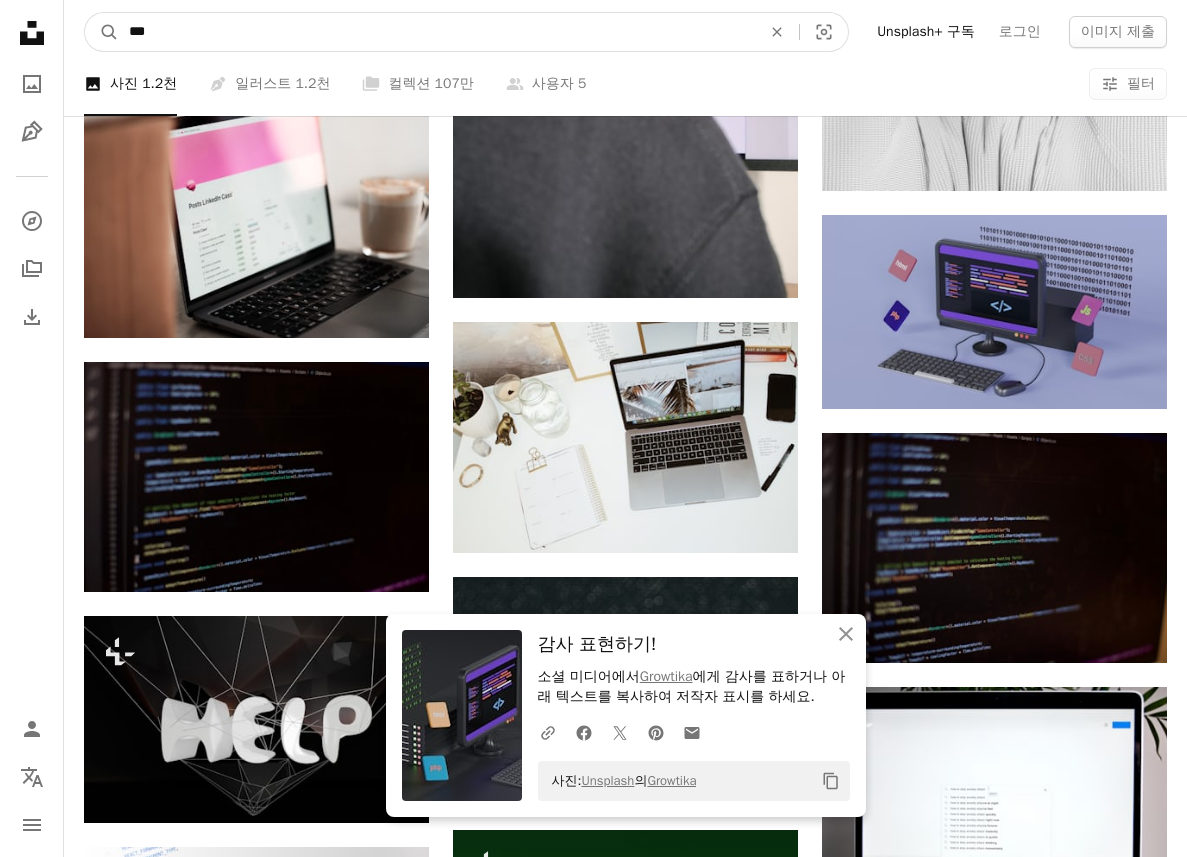 type on "***" 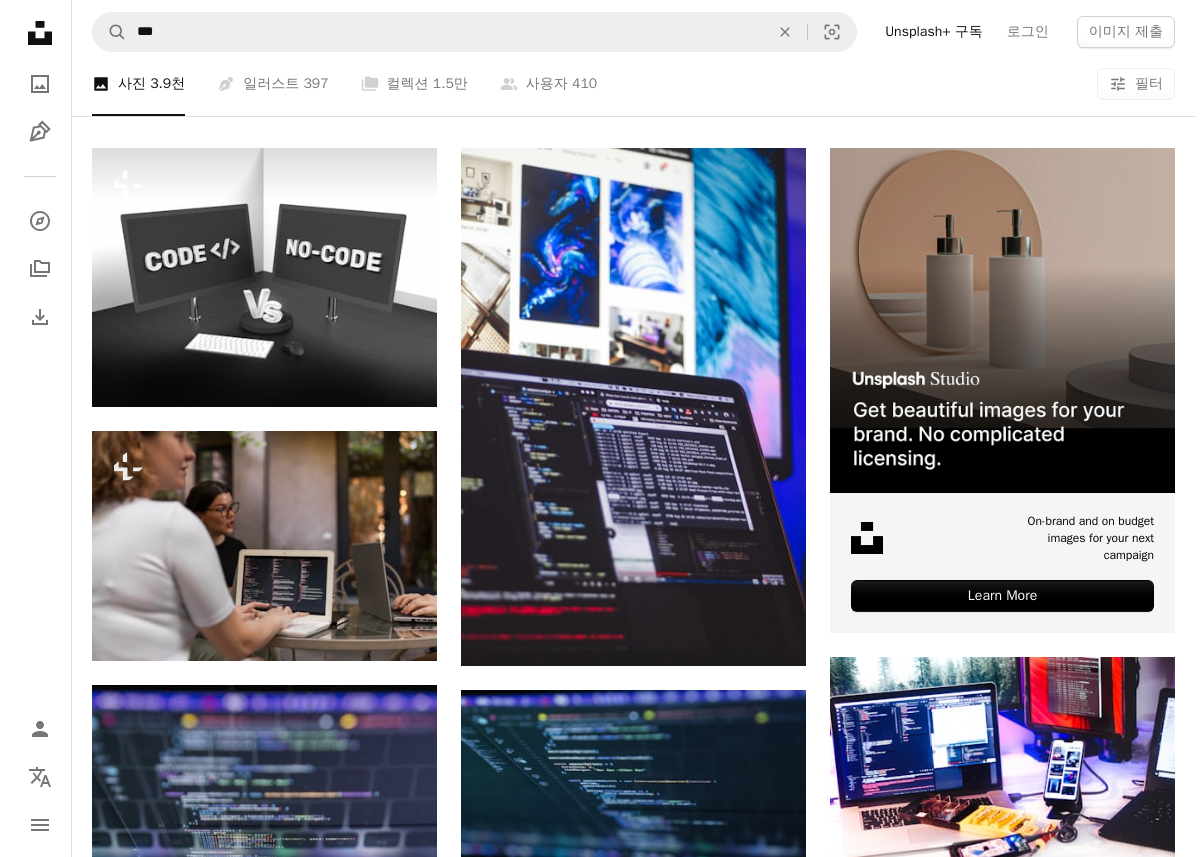 scroll, scrollTop: 400, scrollLeft: 0, axis: vertical 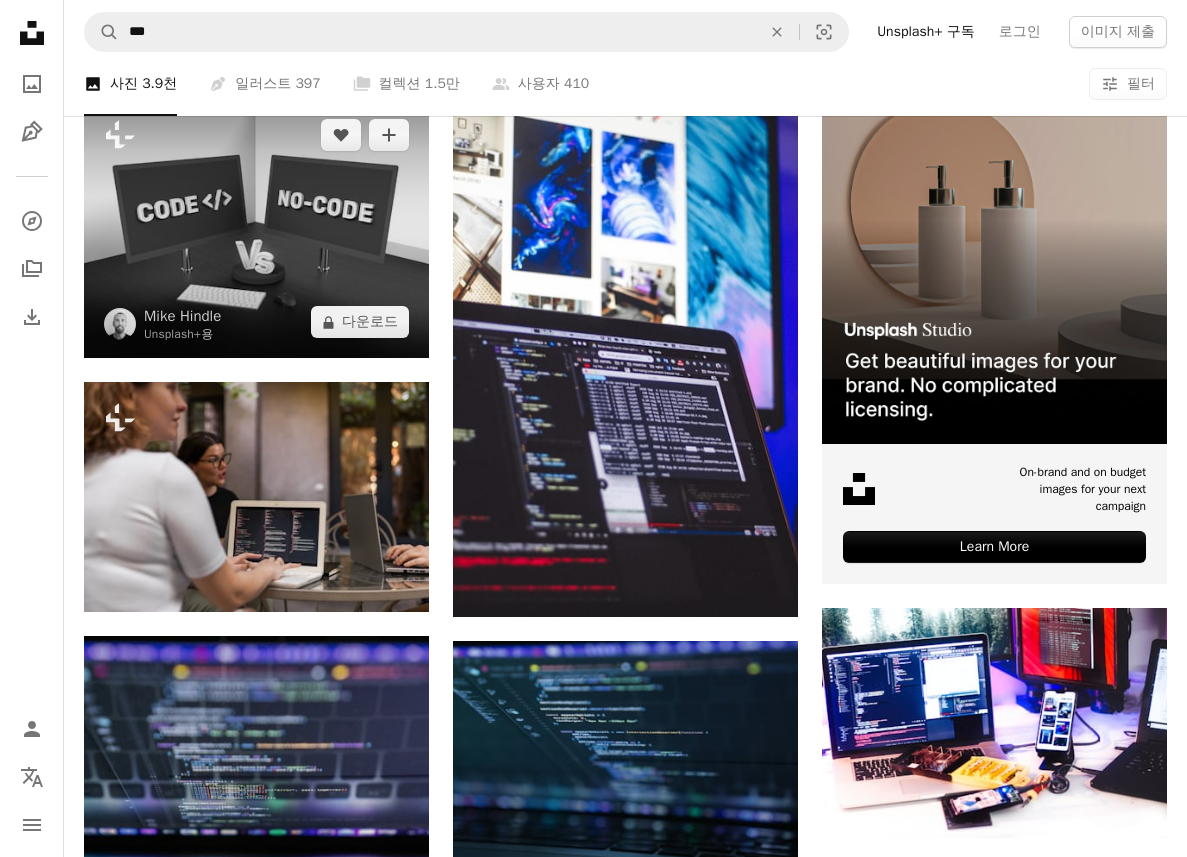 click at bounding box center (256, 228) 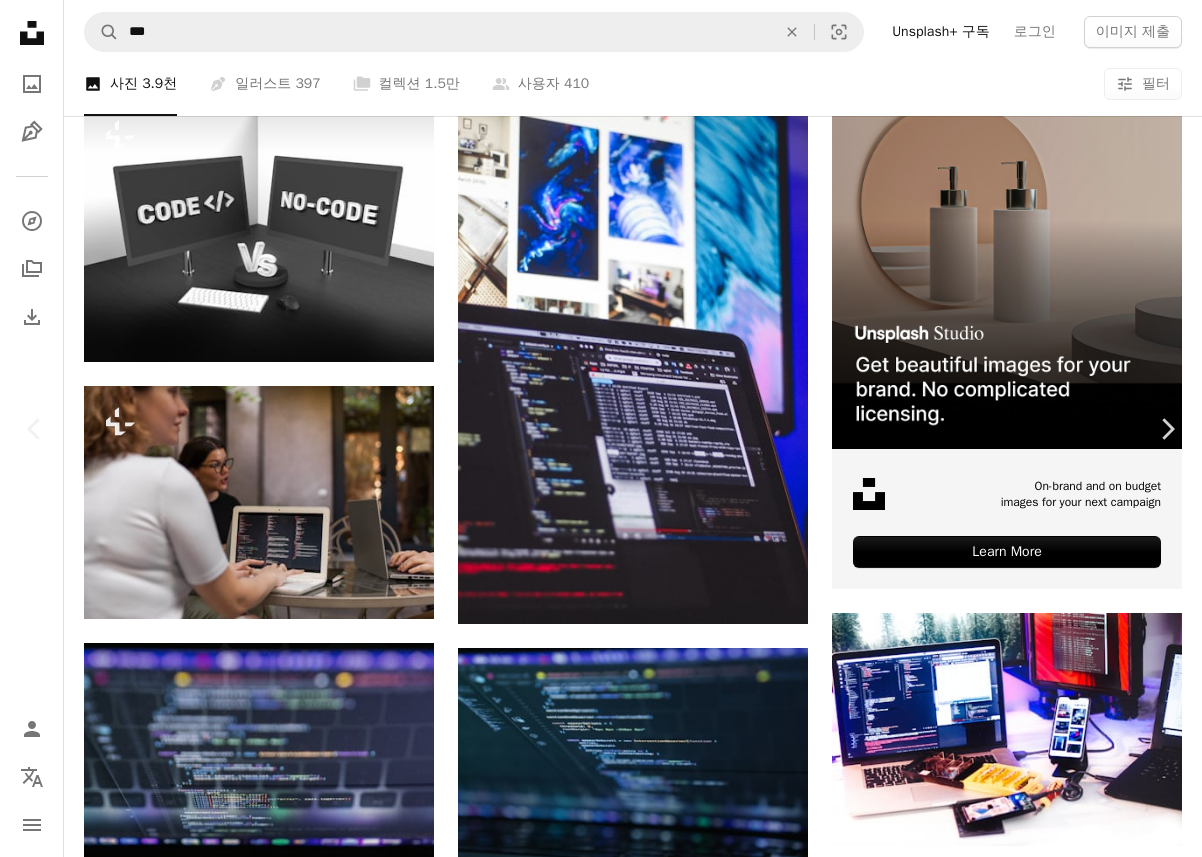 scroll, scrollTop: 7500, scrollLeft: 0, axis: vertical 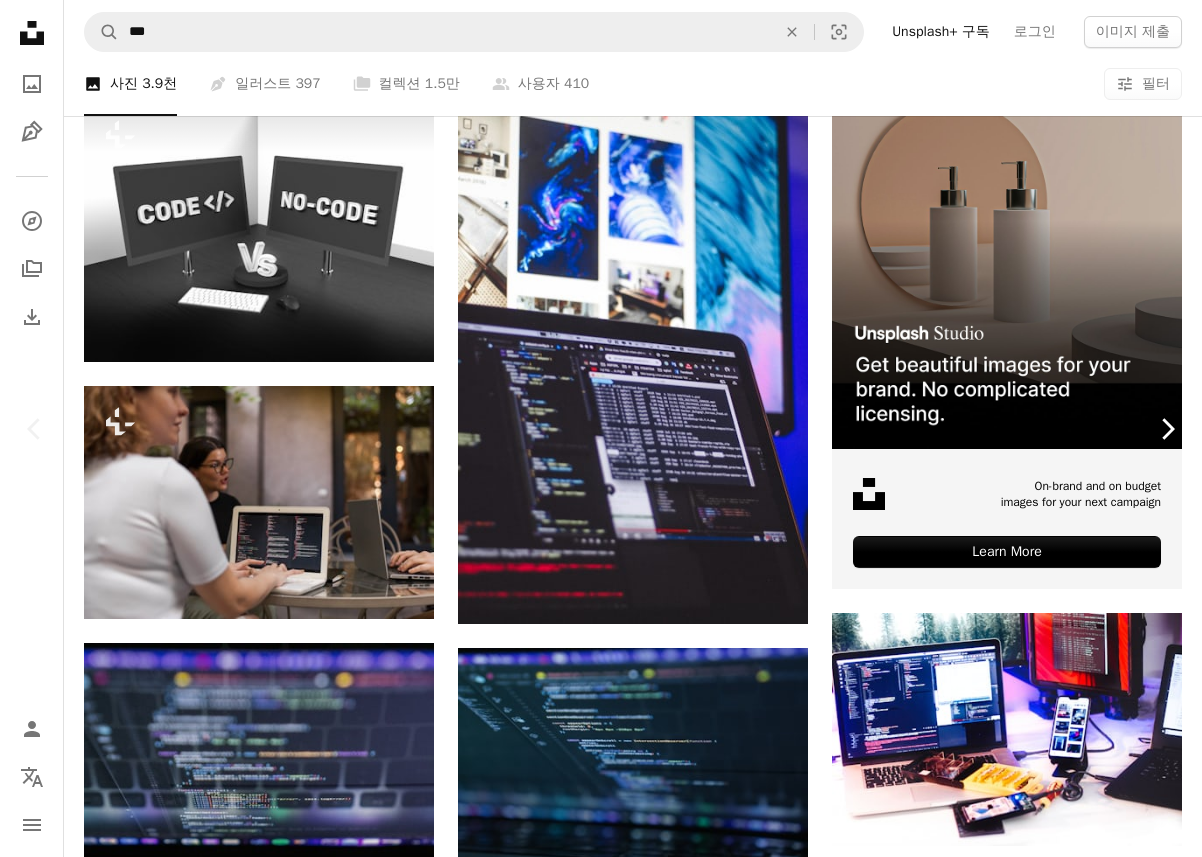 click on "Chevron right" at bounding box center (1167, 429) 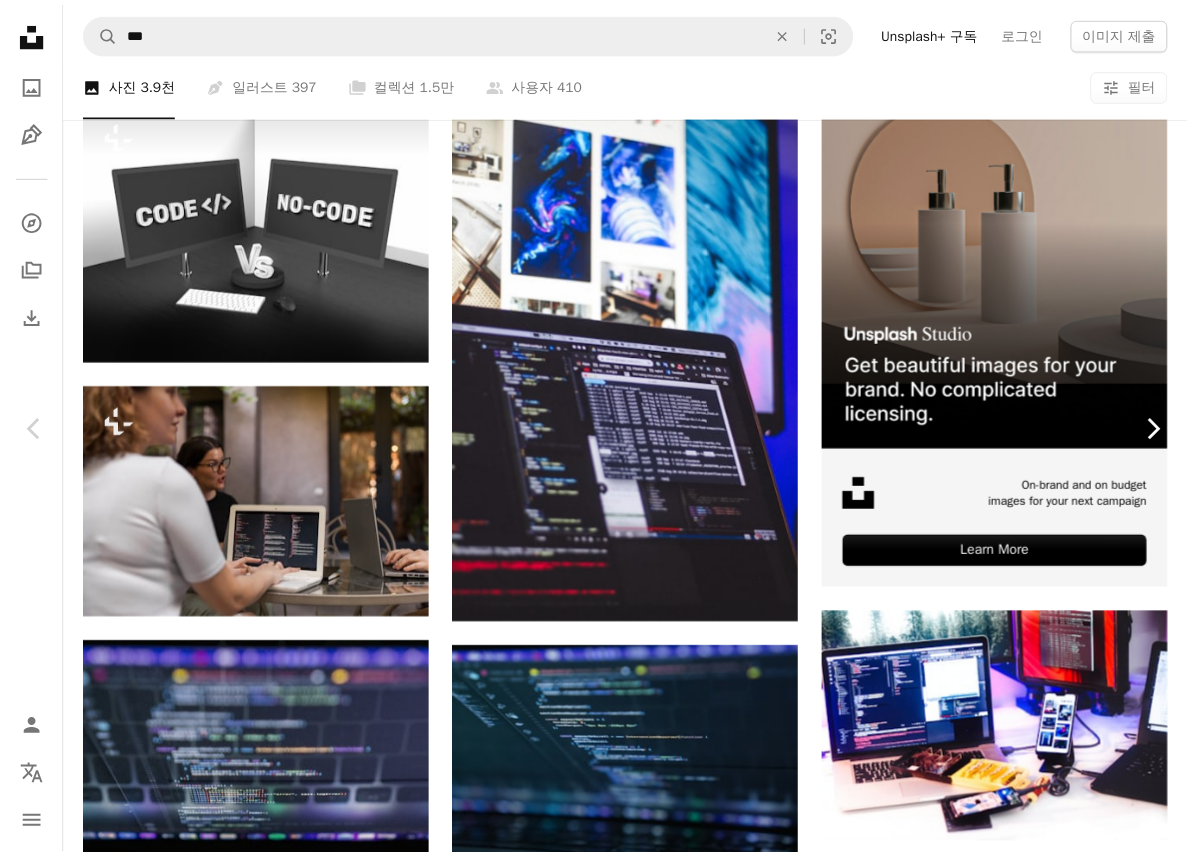 scroll, scrollTop: 0, scrollLeft: 0, axis: both 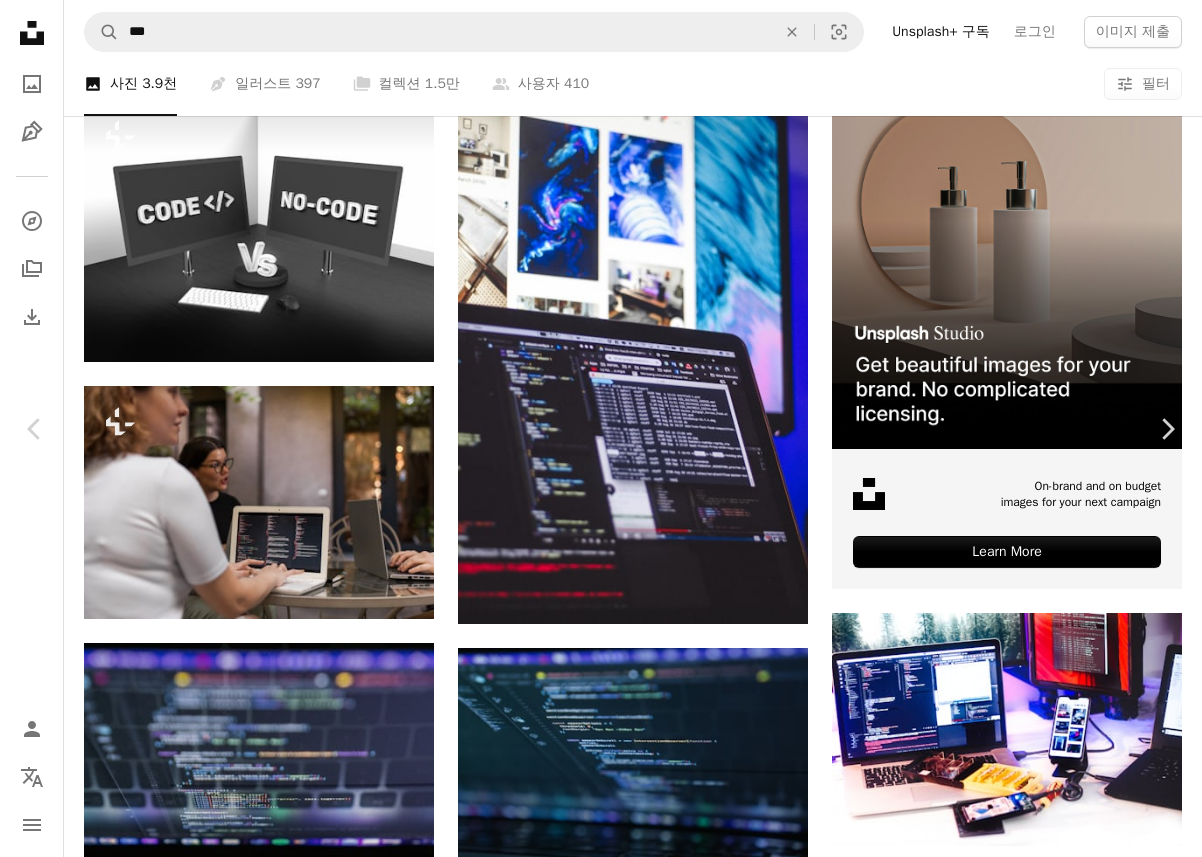 click on "An X shape Chevron left Chevron right Tai [LAST] 고용 가능 A checkmark inside of a circle A heart A plus sign 무료 다운로드 Chevron down Zoom in 조회수 58,020 다운로드 1,377 A forward-right arrow 공유 Info icon 정보 More Actions A map marker [CITY], [COUNTRY] Calendar outlined [DATE] 에 게시됨 Camera Canon, EOS 500D Safety Unsplash 라이선스 하에서 무료로 사용 가능 코딩 코드 사람의 컴퓨터 랩톱 전자공학 화면 모니터 전시 액정 화면 배경 iStock에서 프리미엄 관련 이미지 찾아보기  |  코드 UNSPLASH20로 20% 할인 혜택 받기 iStock에서 더 많은 자료 보기  ↗ 관련 이미지 A heart A plus sign AltumCode Arrow pointing down A heart A plus sign Karl [LAST] 고용 가능 A checkmark inside of a circle Arrow pointing down A heart A plus sign Maria Arrow pointing down A heart A plus sign Tai [LAST] 고용 가능 A checkmark inside of a circle Arrow pointing down A heart A plus sign Nubelson [LAST]" at bounding box center [601, 3893] 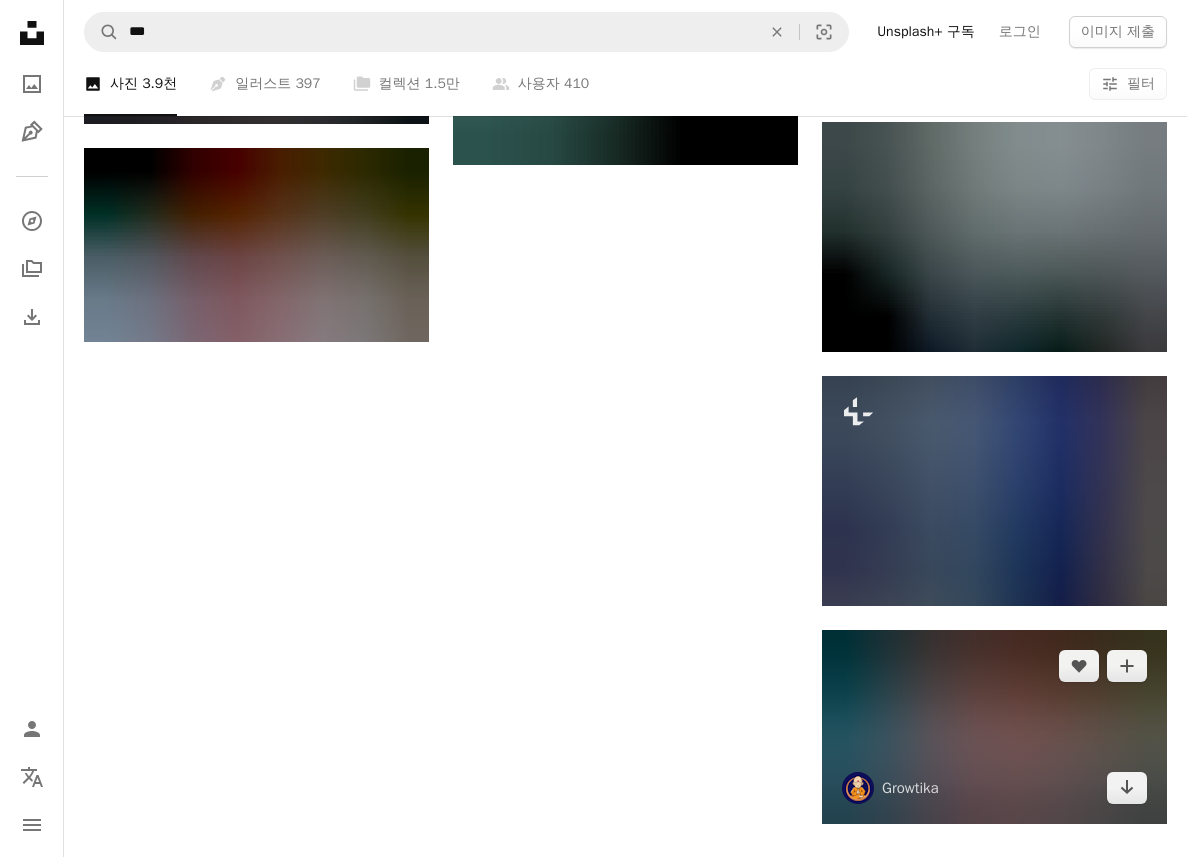 scroll, scrollTop: 2400, scrollLeft: 0, axis: vertical 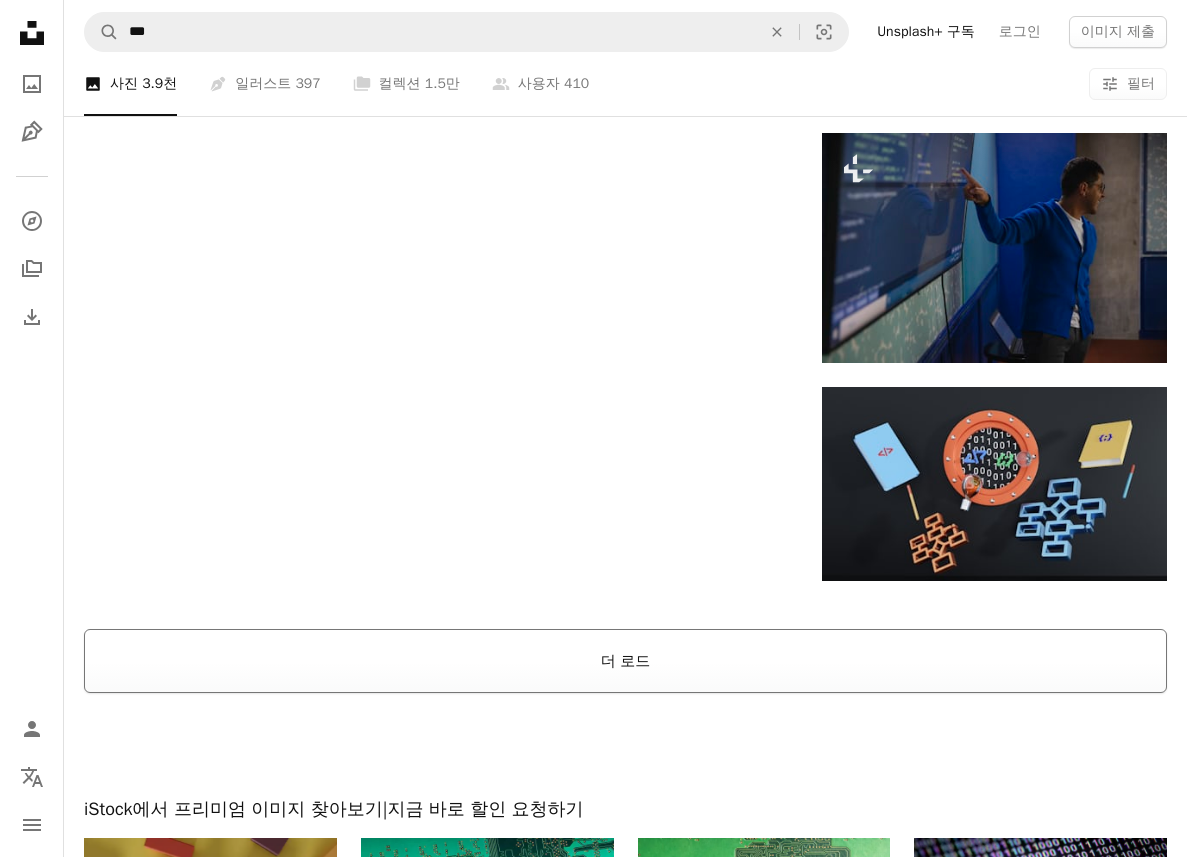 click on "더 로드" at bounding box center (625, 661) 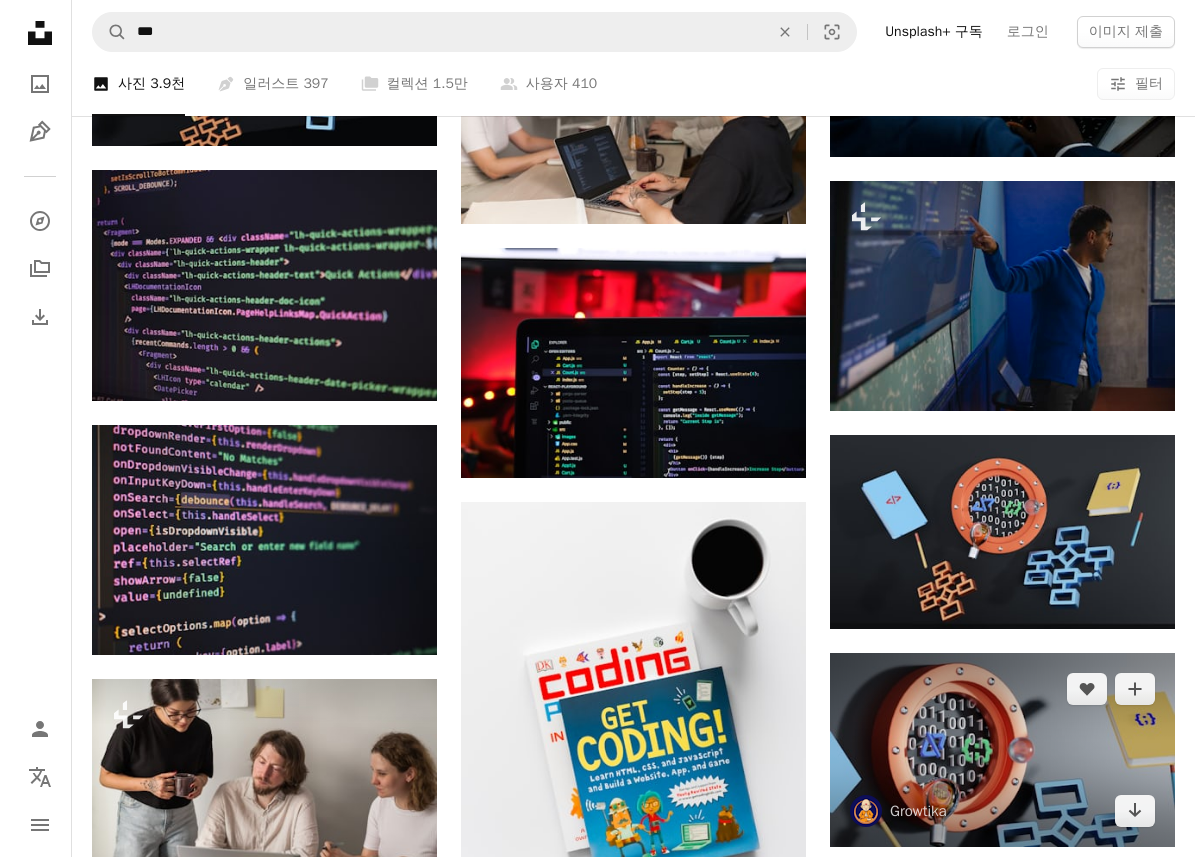 scroll, scrollTop: 2600, scrollLeft: 0, axis: vertical 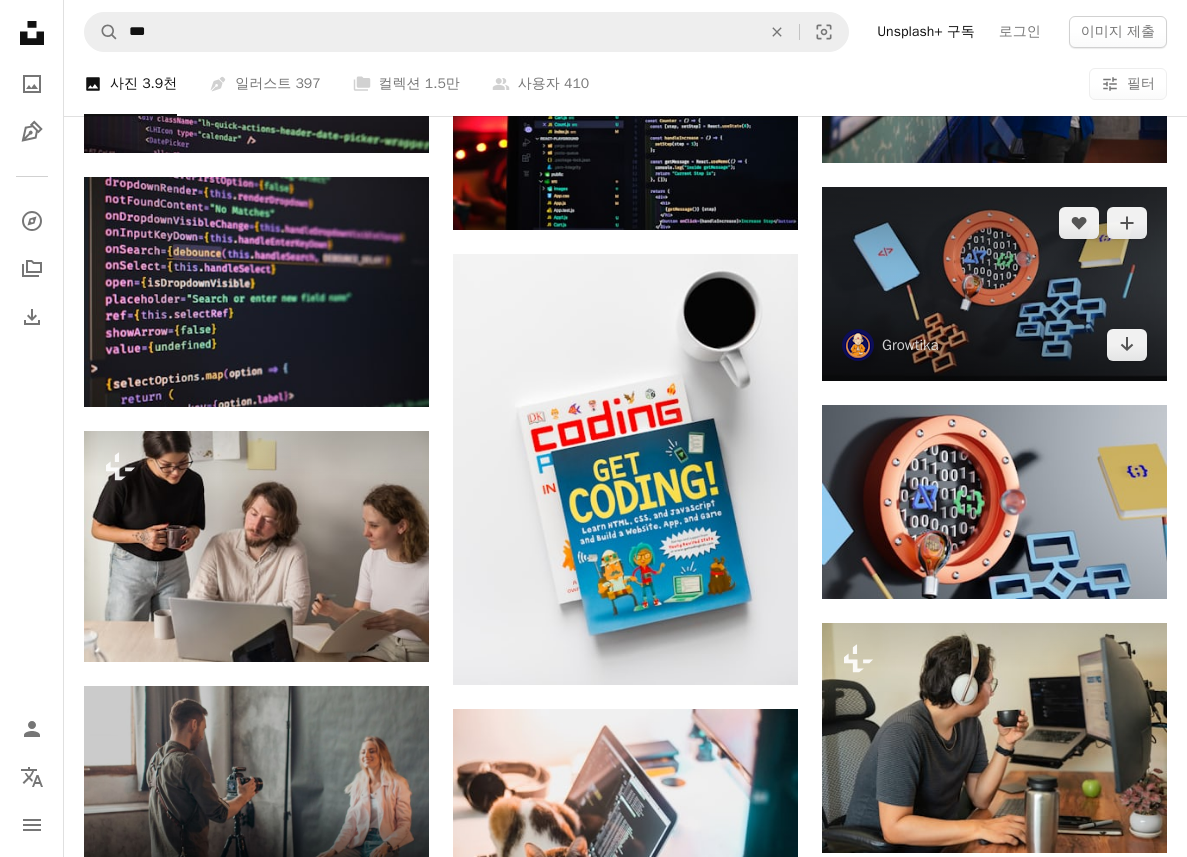 click at bounding box center [994, 284] 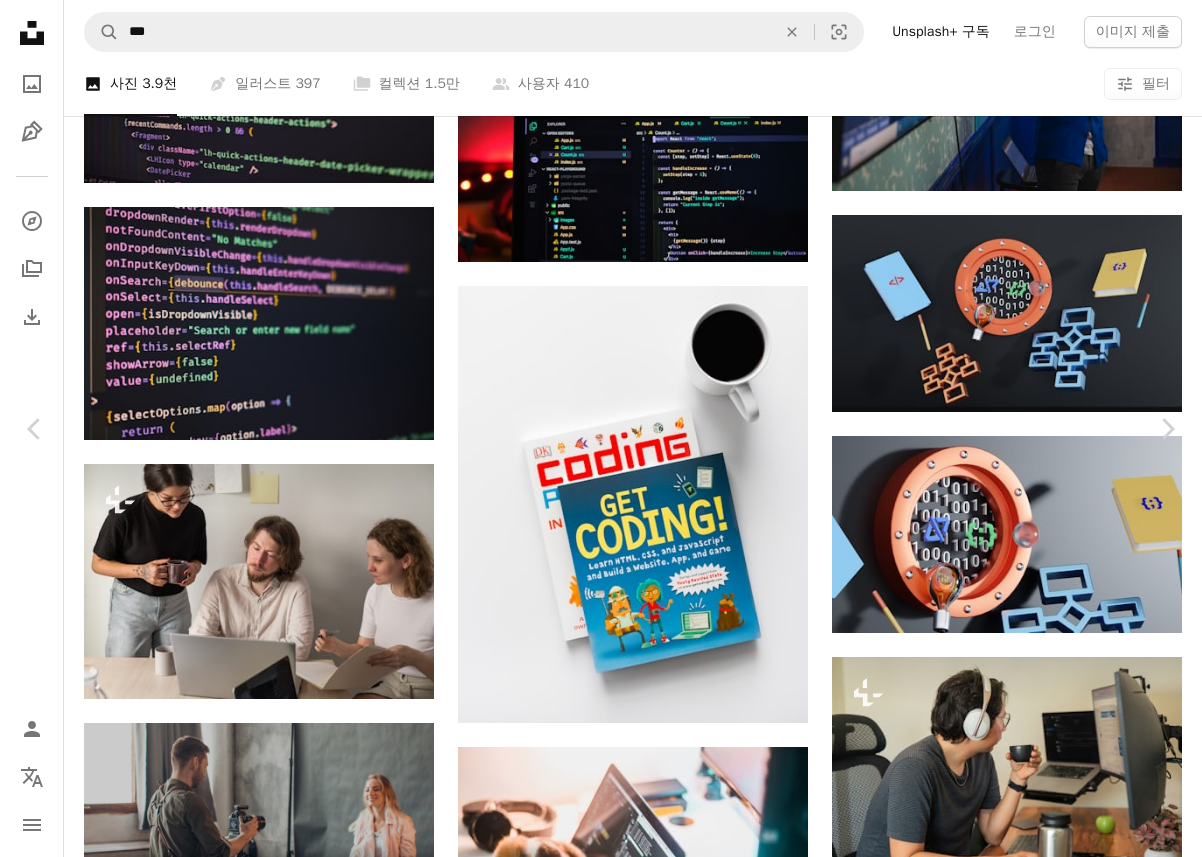 scroll, scrollTop: 2400, scrollLeft: 0, axis: vertical 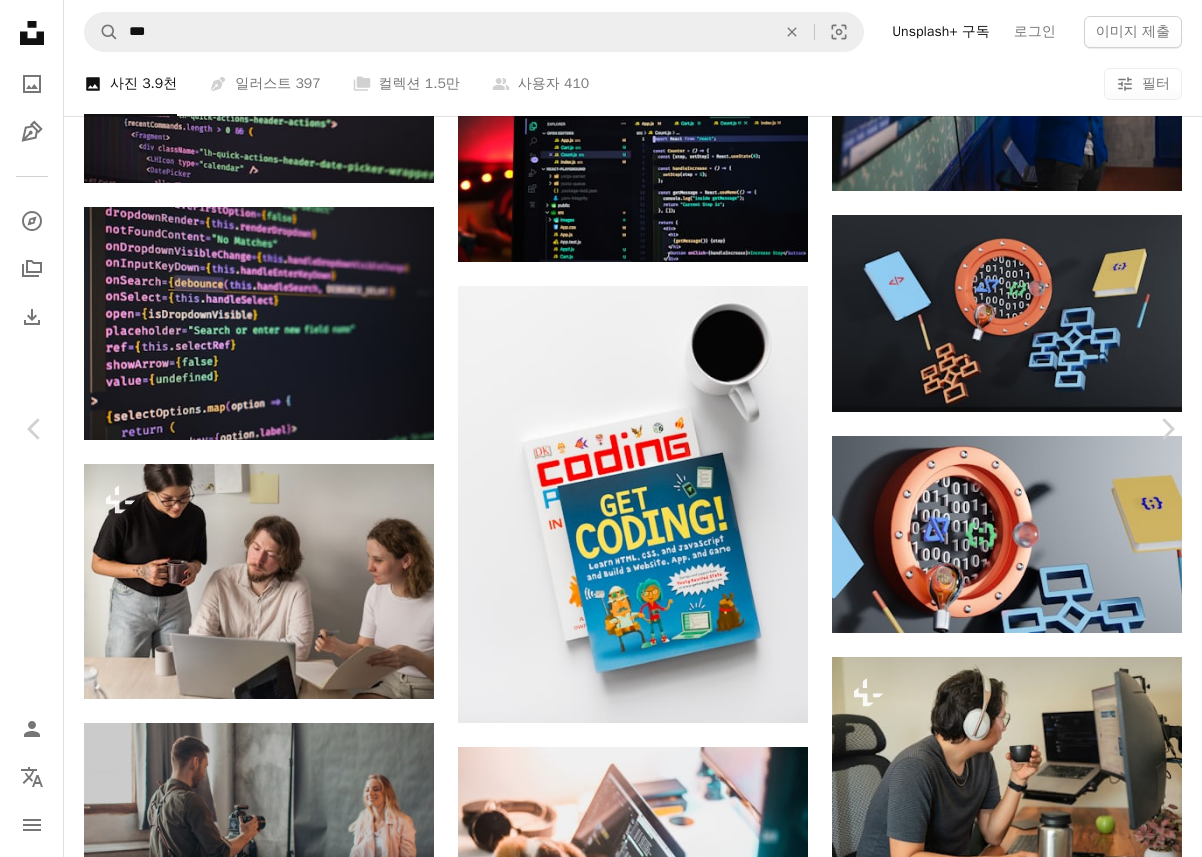click on "Arrow pointing down" 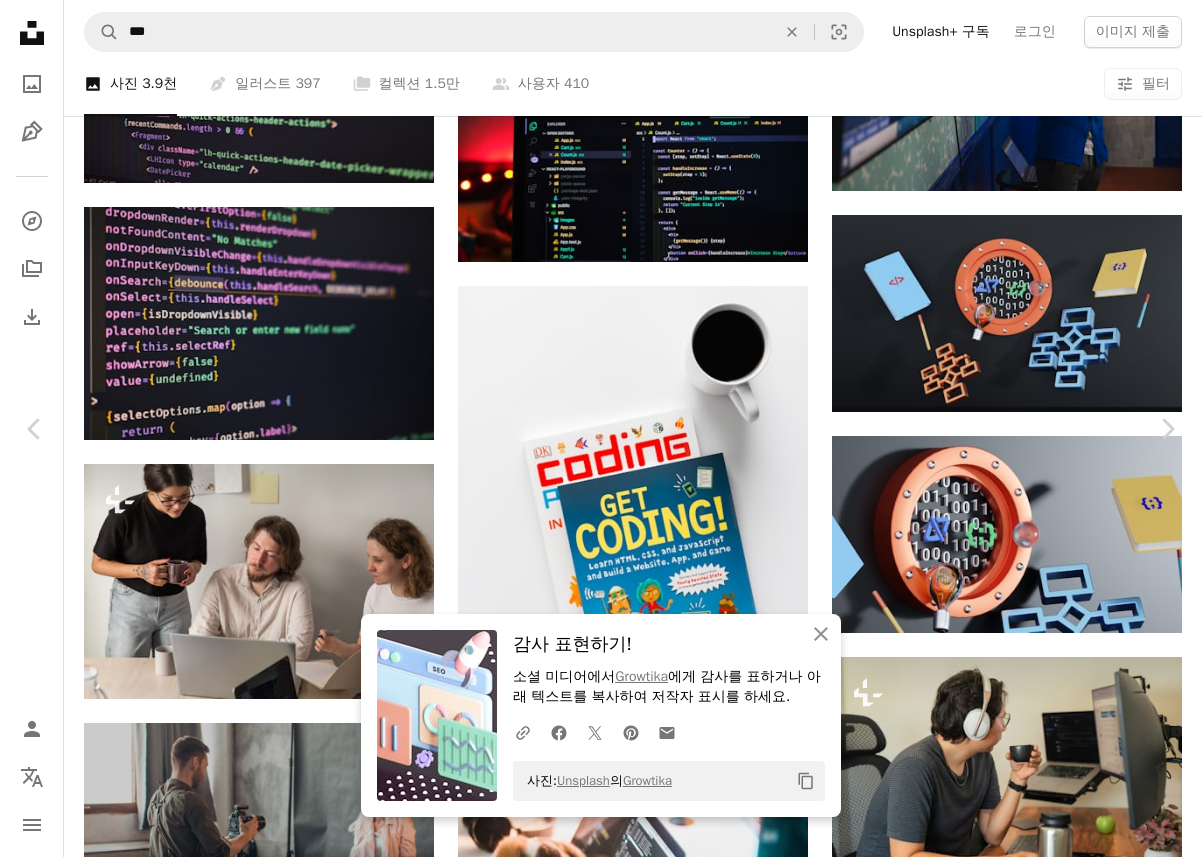 scroll, scrollTop: 2800, scrollLeft: 0, axis: vertical 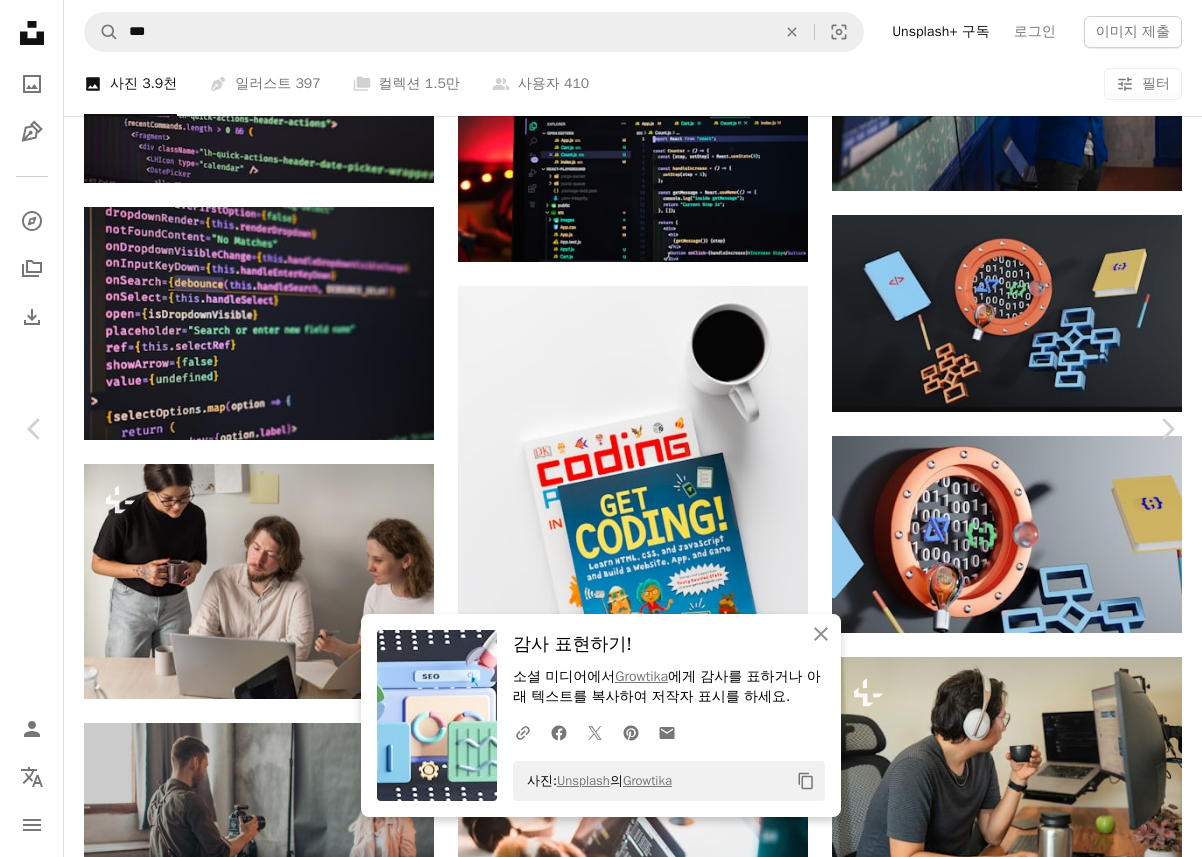 drag, startPoint x: 585, startPoint y: 460, endPoint x: 533, endPoint y: 147, distance: 317.2901 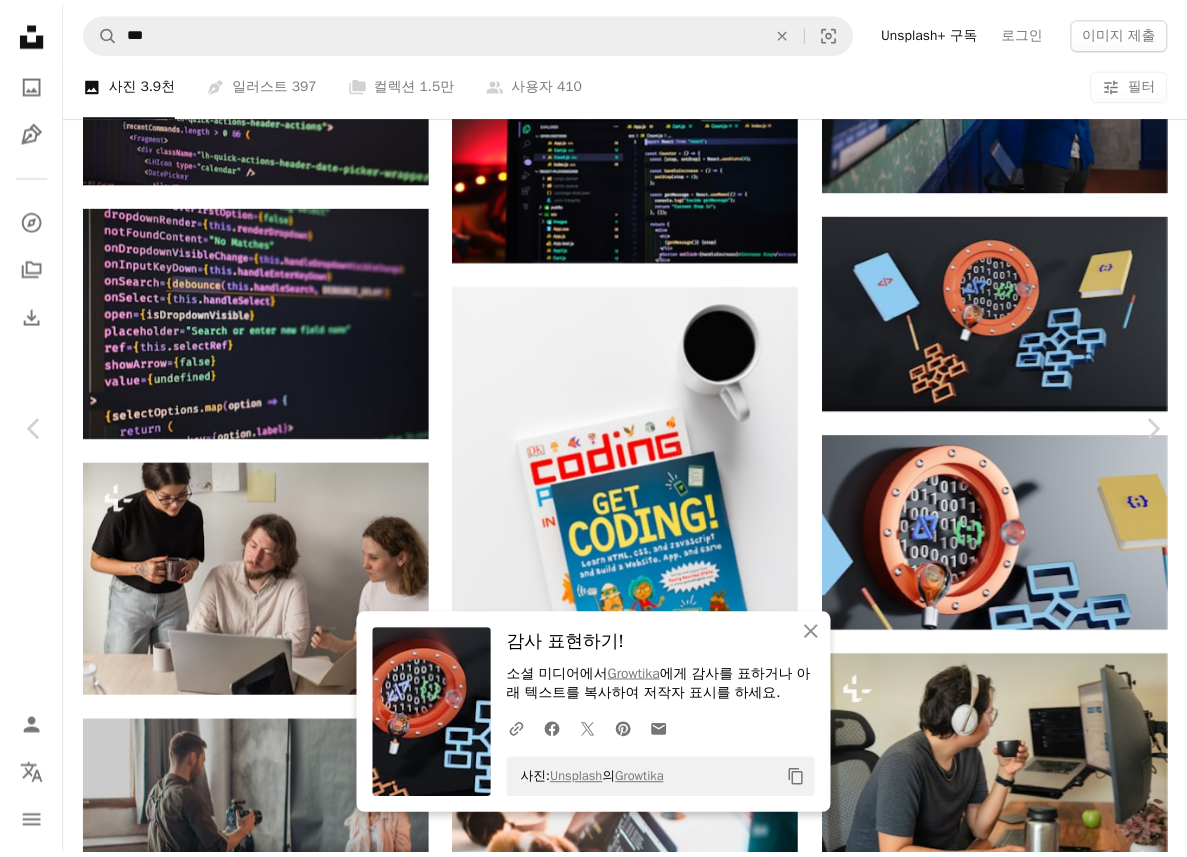 scroll, scrollTop: 0, scrollLeft: 0, axis: both 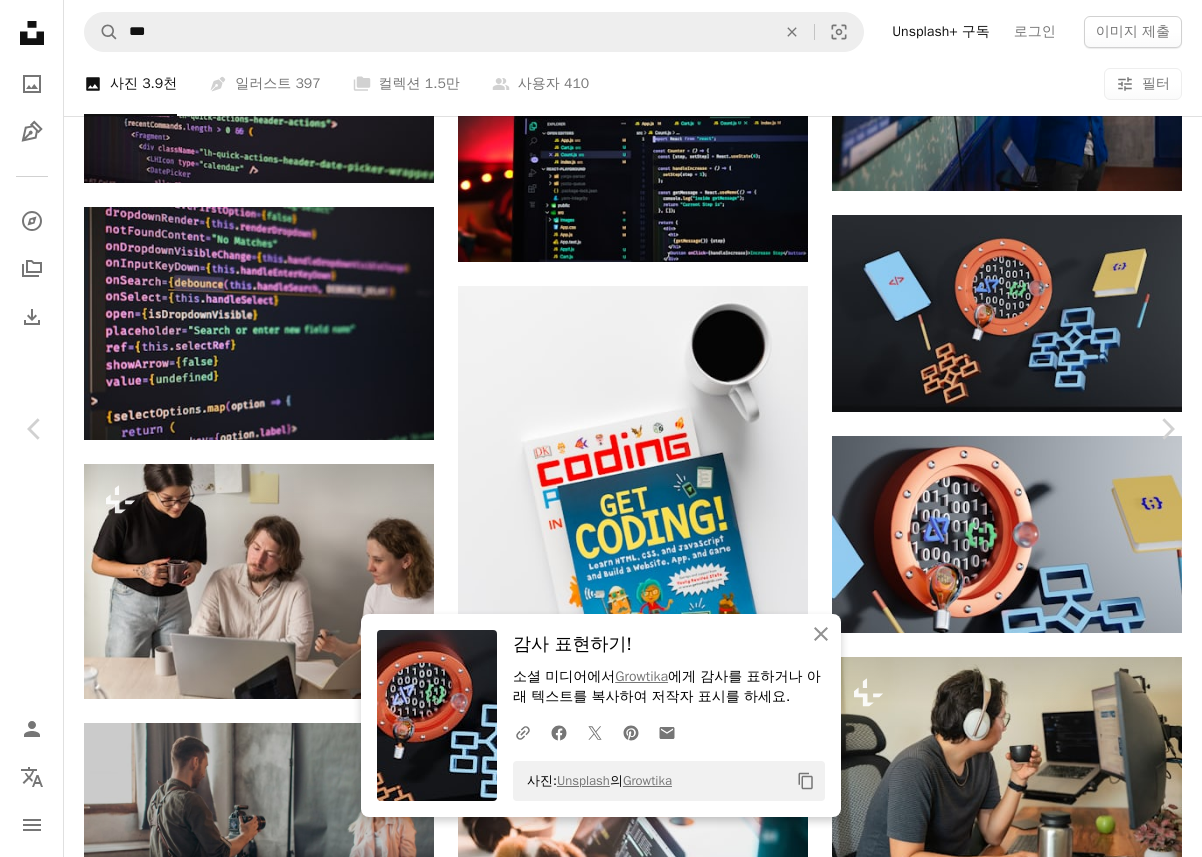 click on "무료 다운로드" at bounding box center (1006, 9400) 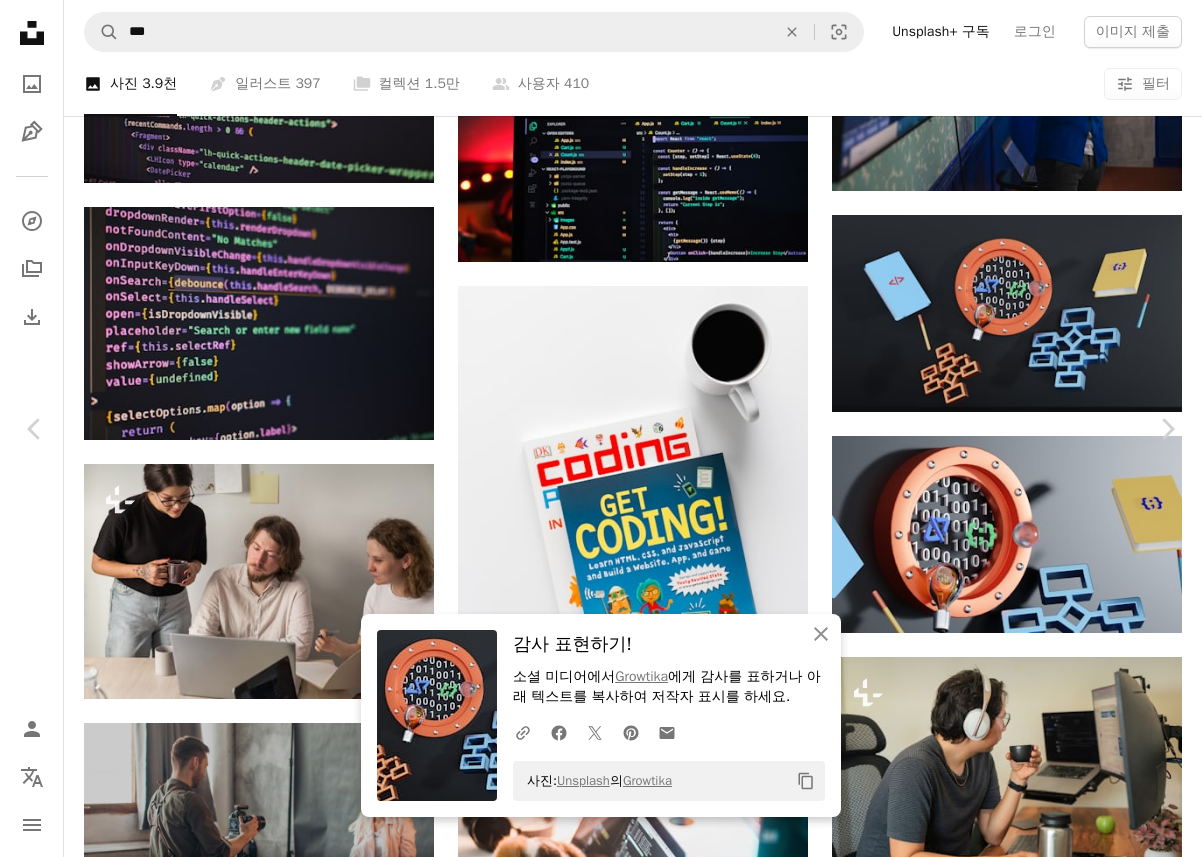 click on "An X shape Chevron left Chevron right An X shape 닫기 감사 표현하기! 소셜 미디어에서  Growtika 에게 감사를 표하거나 아래 텍스트를 복사하여 저작자 표시를 하세요. A URL sharing icon (chains) Facebook icon X (formerly Twitter) icon Pinterest icon An envelope 사진:  Unsplash 의 Growtika
Copy content Growtika growtika A heart A plus sign 무료 다운로드Chevron down Zoom in 조회수 93,384 다운로드 24,219 A forward-right arrow 공유 Info icon 정보 More Actions Calendar outlined [DATE] 에 게시됨 Safety Unsplash 라이선스 하에서 무료로 사용 가능 코딩 프로그래밍 코드 개발자 문자 메시지 상징 수 무료 스톡 사진 iStock에서 프리미엄 관련 이미지 찾아보기  |  코드 UNSPLASH20로 20% 할인 혜택 받기 iStock에서 더 많은 자료 보기  ↗ 관련 이미지 A heart A plus sign Growtika Arrow pointing down A heart A plus sign Jumping Jax Arrow pointing down A heart A plus sign Growtika" at bounding box center [601, 9781] 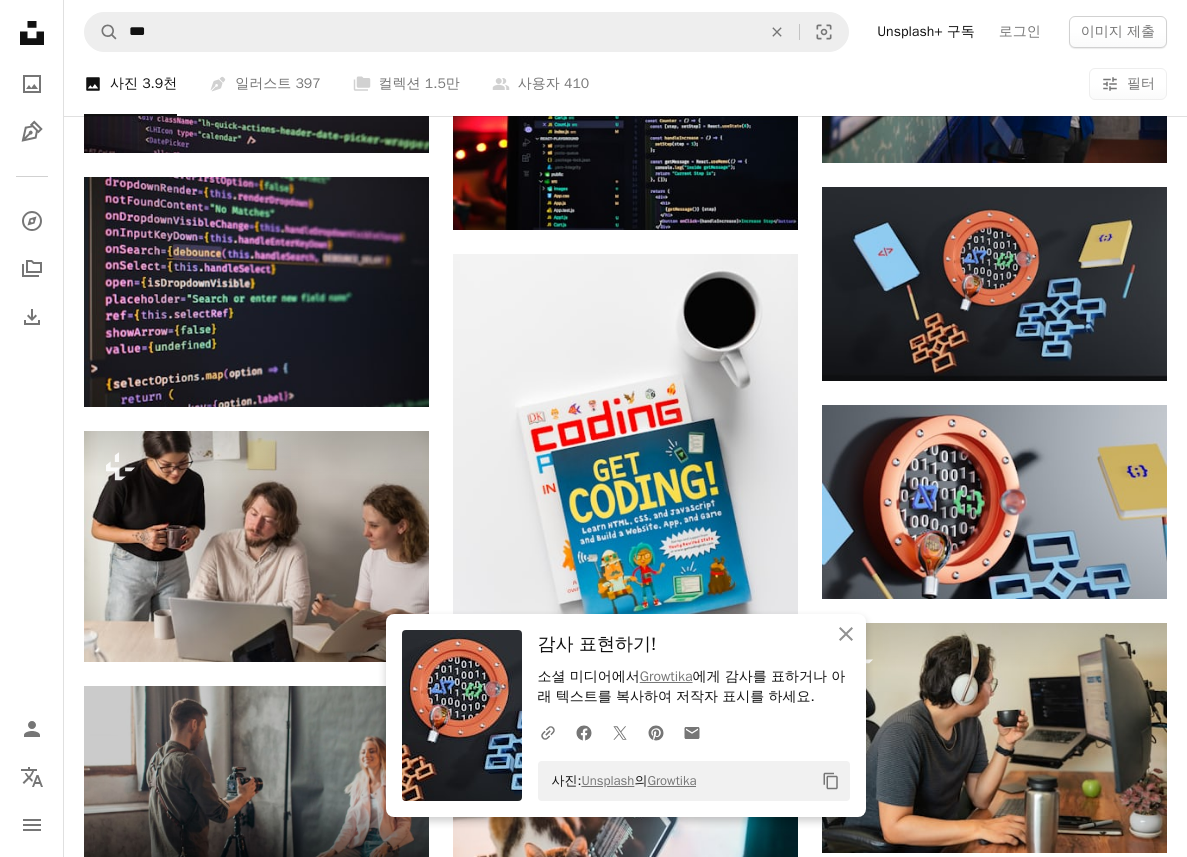 click on "A magnifying glass *** An X shape Visual search Unsplash+ 구독 로그인 이미지 제출" at bounding box center [625, 32] 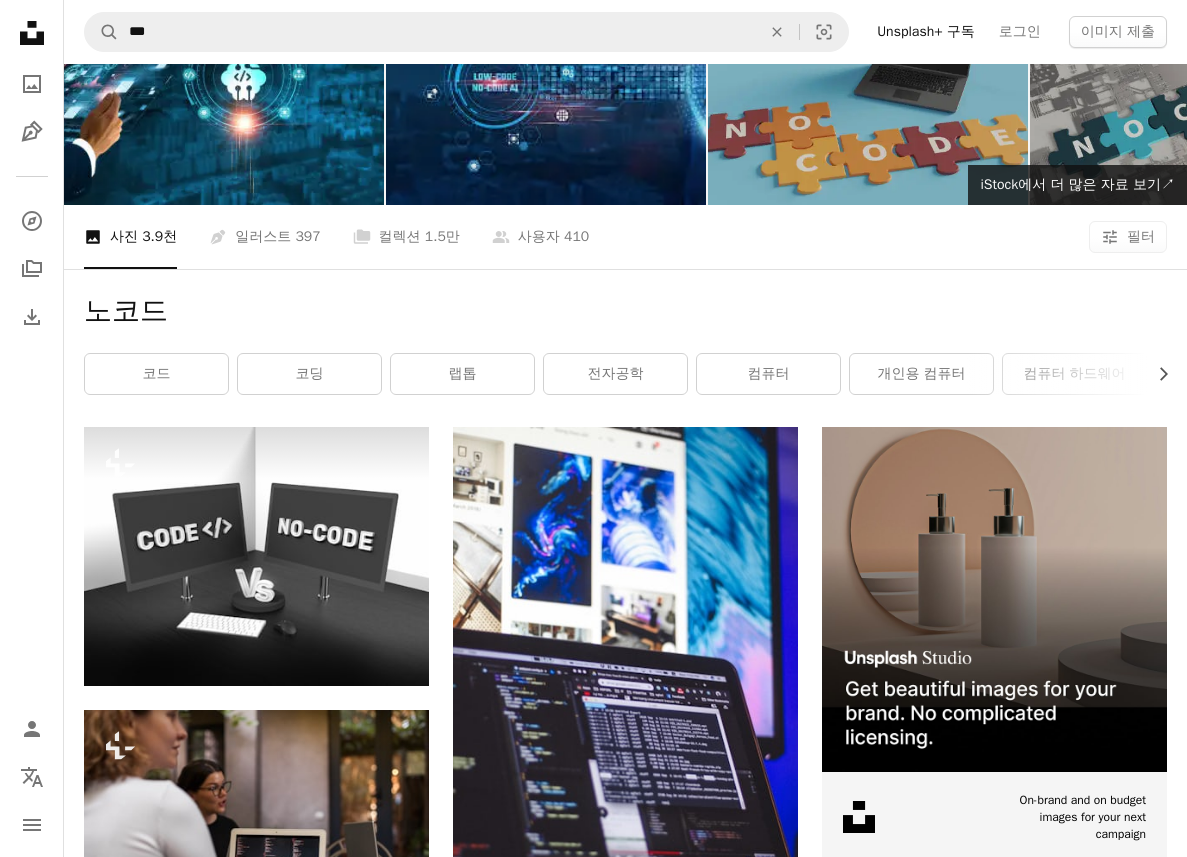 scroll, scrollTop: 0, scrollLeft: 0, axis: both 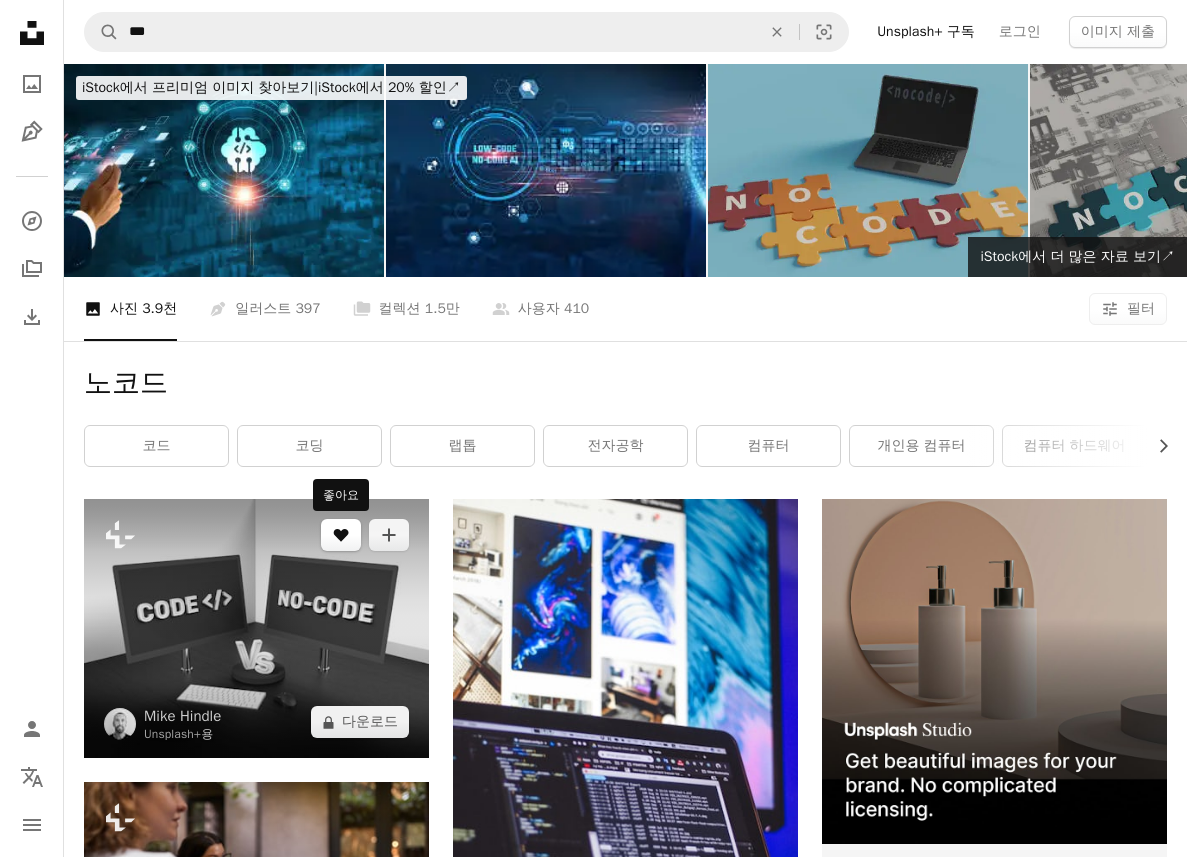 click on "A heart" at bounding box center (341, 535) 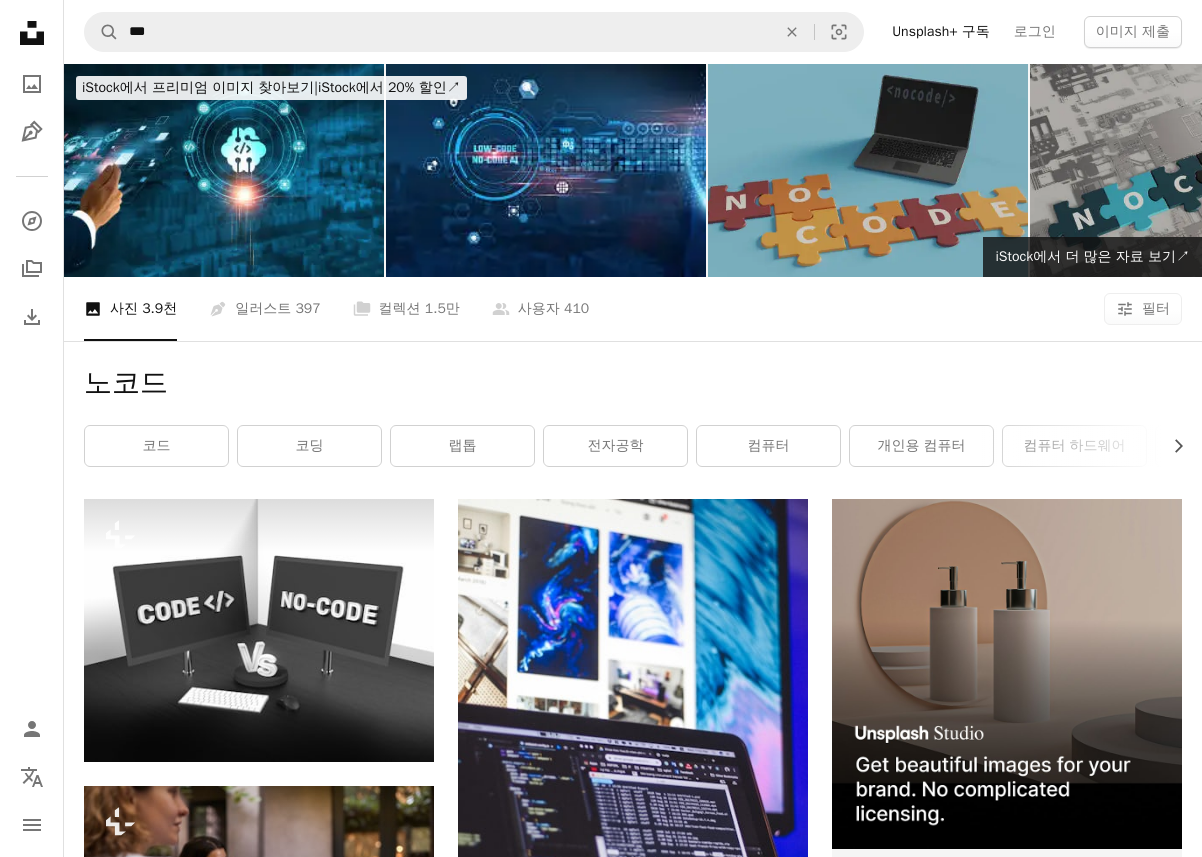 click on "An X shape Unsplash 가입 이미 계정이 있으세요?  로그인 이름 성 이메일 사용자 이름  (문자, 숫자 및 밑줄만 사용 가능) 암호  (최소 8자) 가입 가입하는 경우, 귀하는  이용약관  및  개인정보 취급방침 에 동의하는 것입니다." at bounding box center (601, 12381) 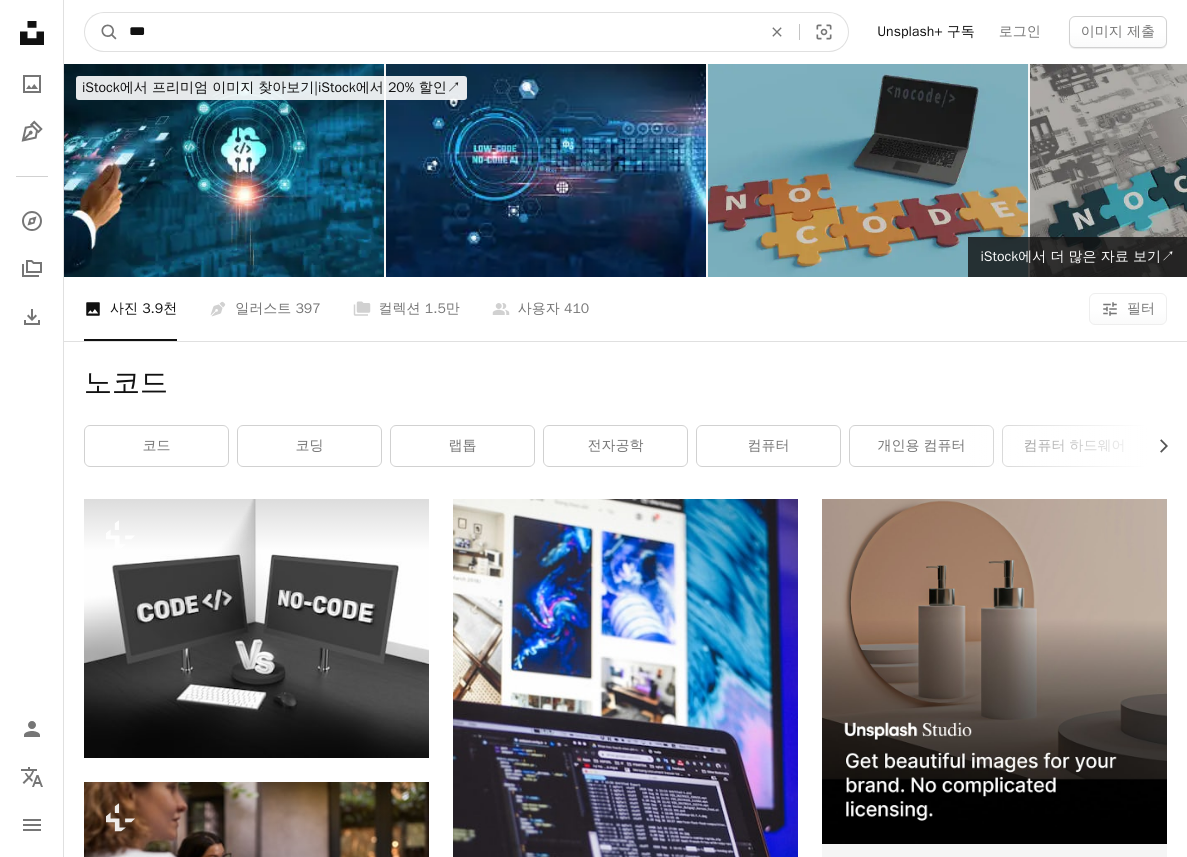 click on "***" at bounding box center (437, 32) 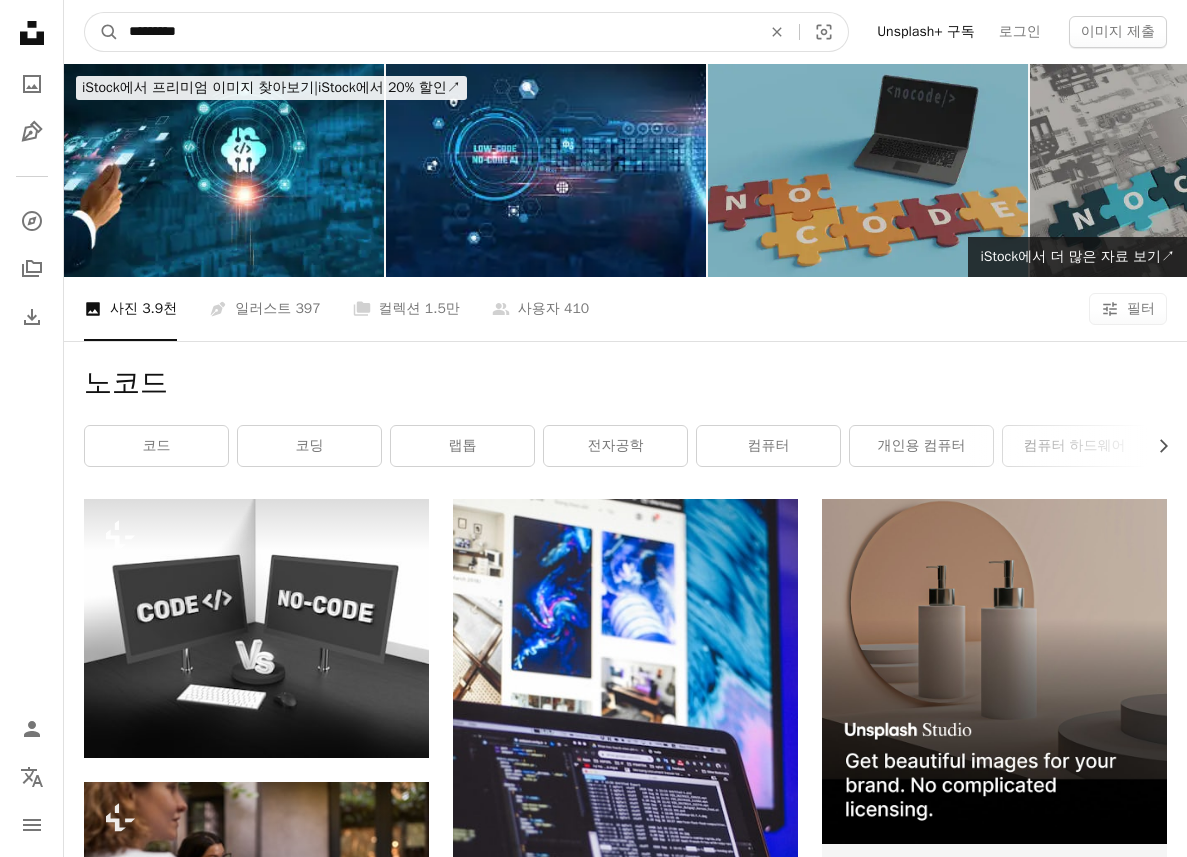 paste 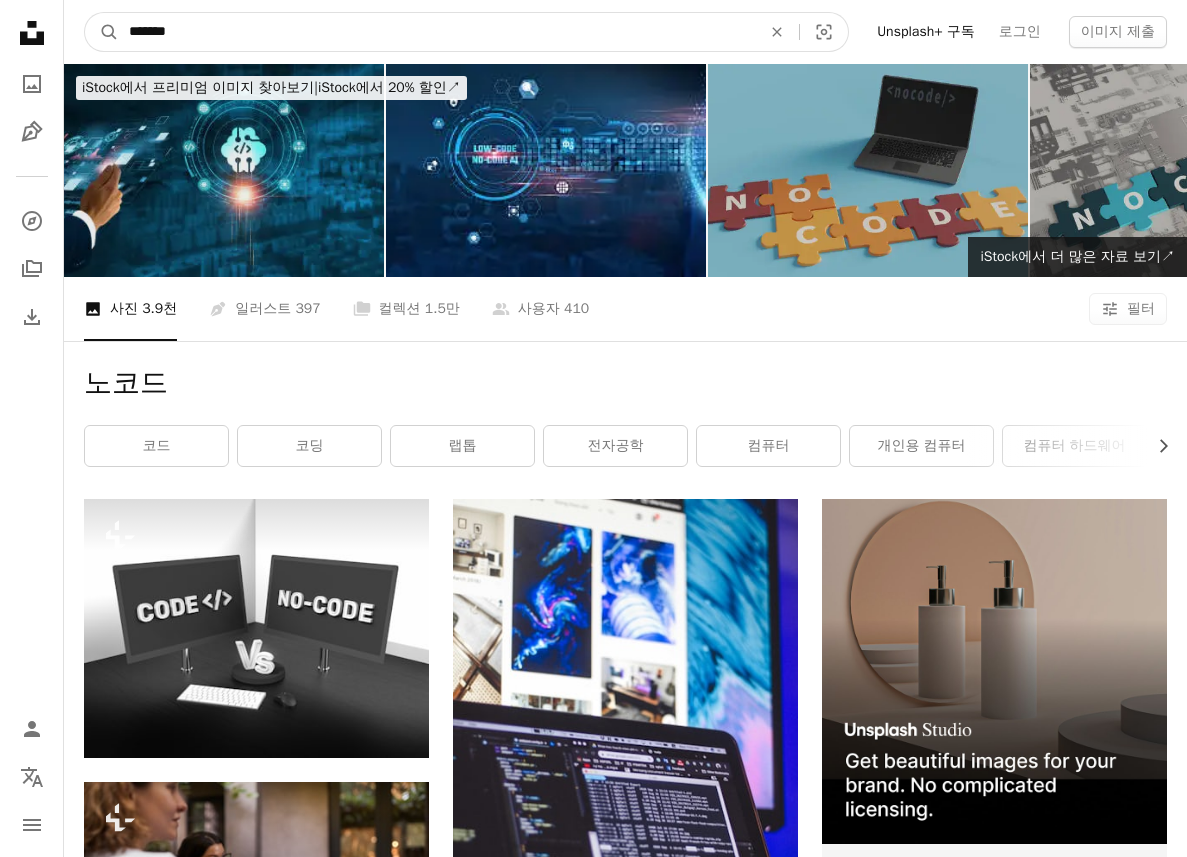 type on "*******" 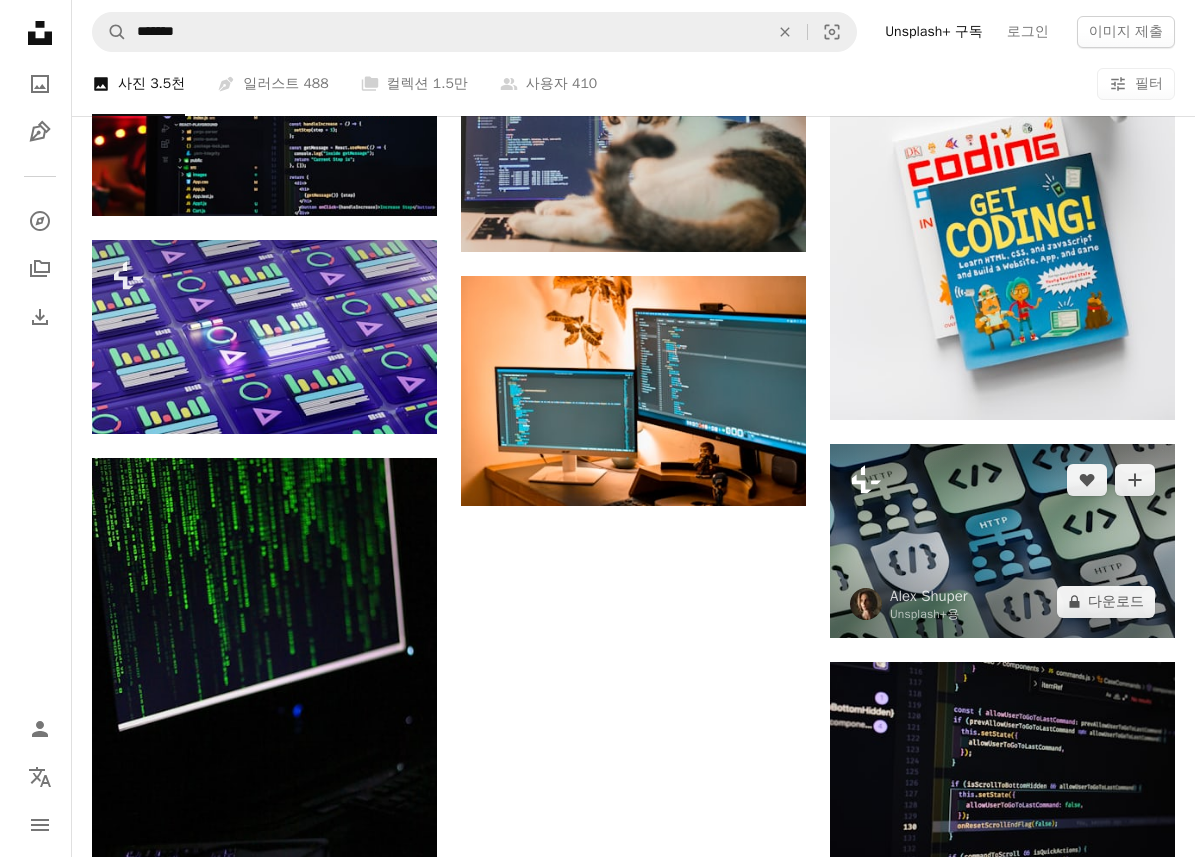 scroll, scrollTop: 2000, scrollLeft: 0, axis: vertical 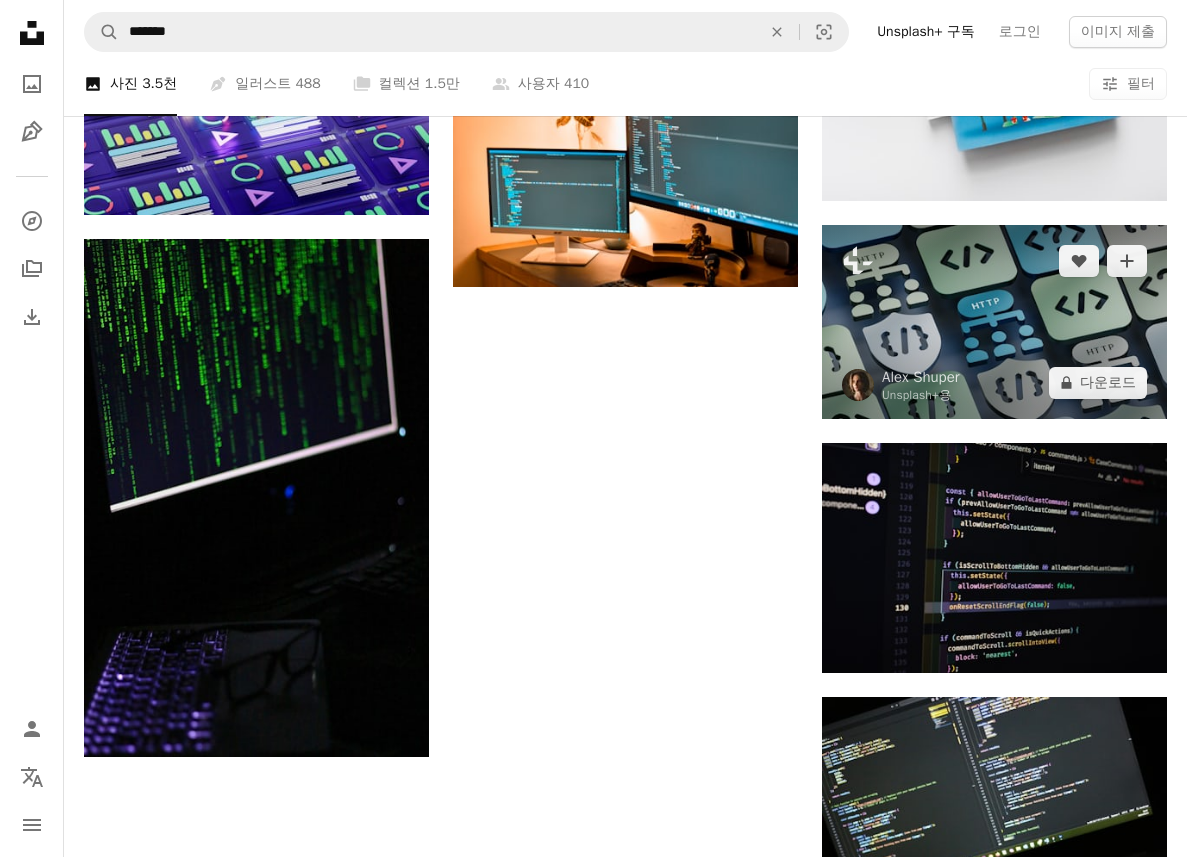 click at bounding box center [994, 322] 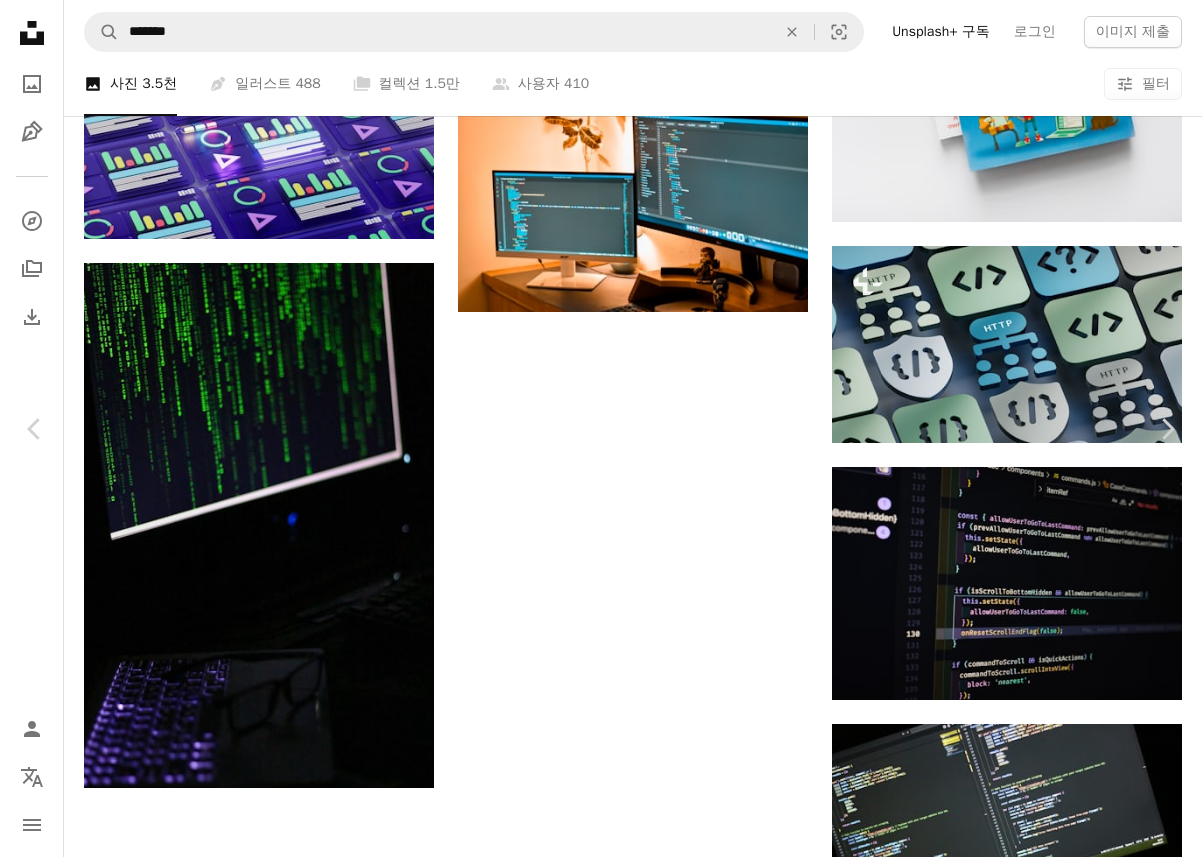 scroll, scrollTop: 3600, scrollLeft: 0, axis: vertical 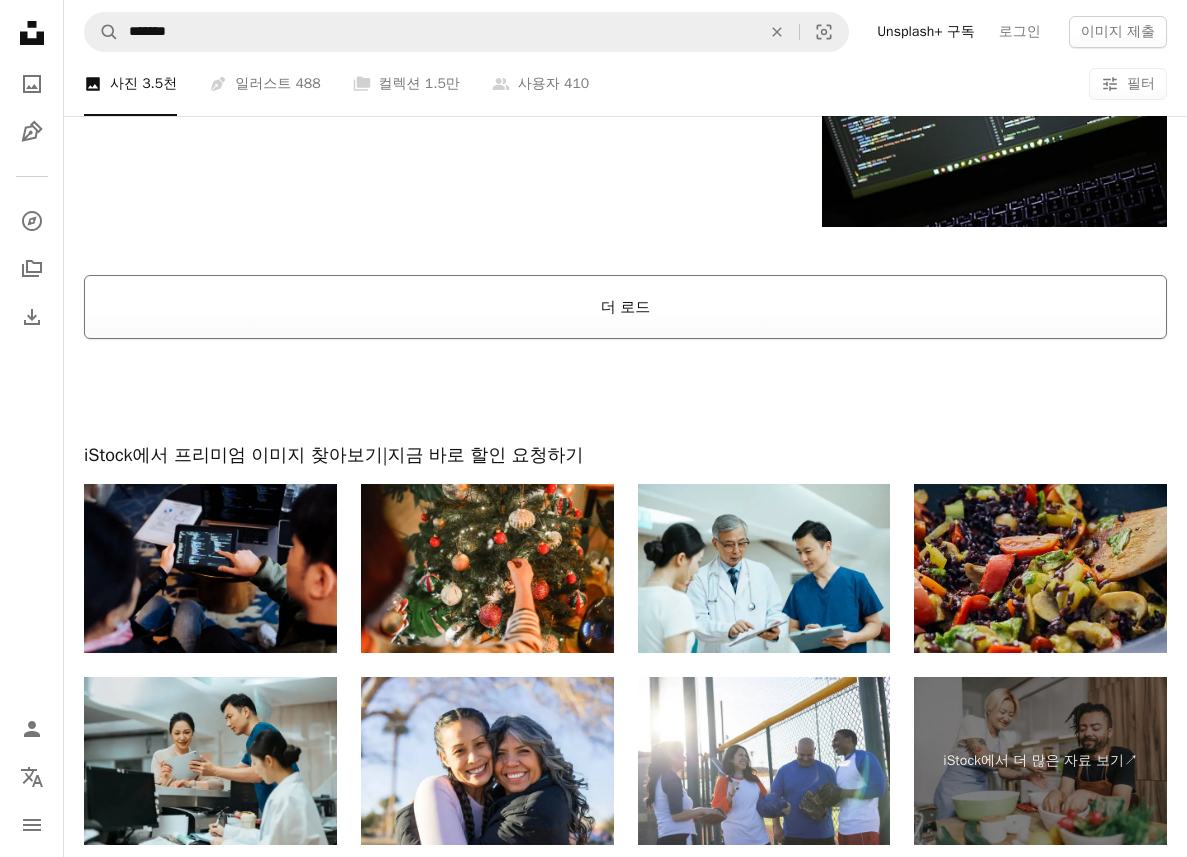 click on "더 로드" at bounding box center [625, 307] 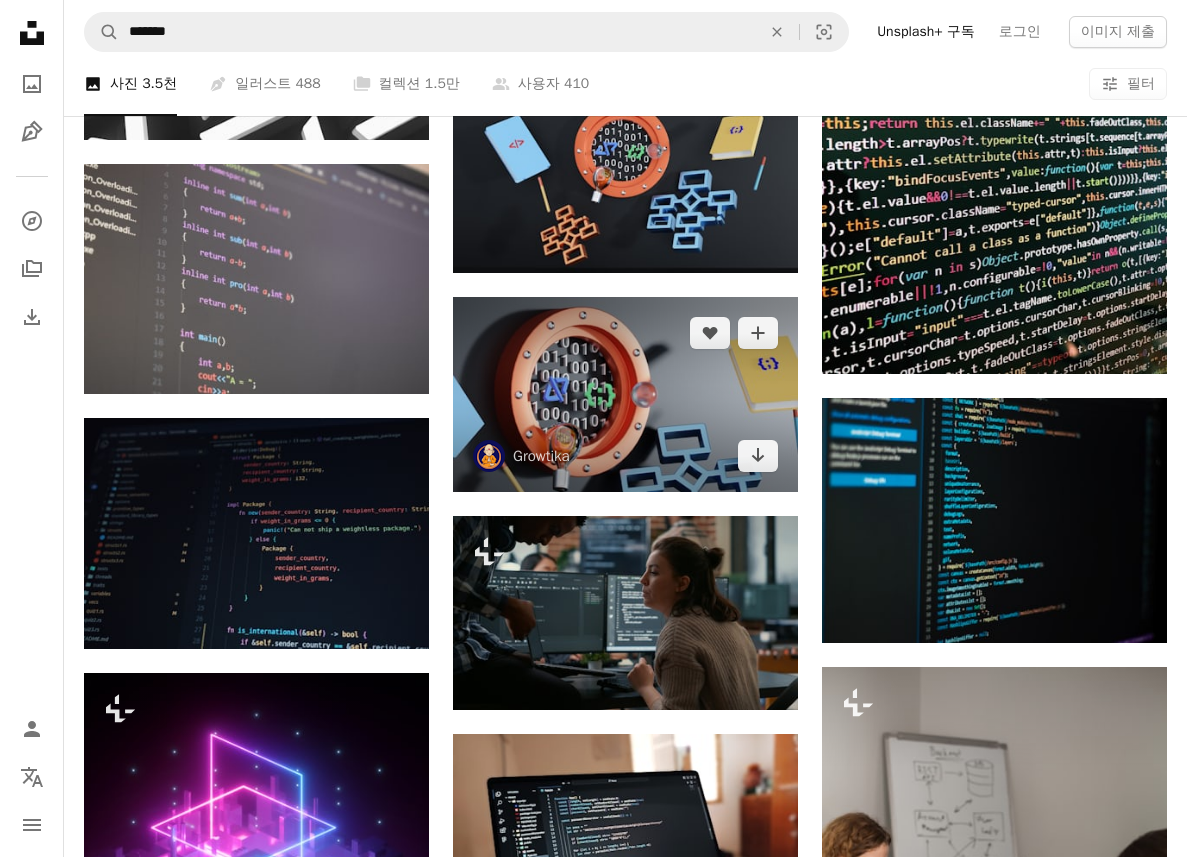 scroll, scrollTop: 7100, scrollLeft: 0, axis: vertical 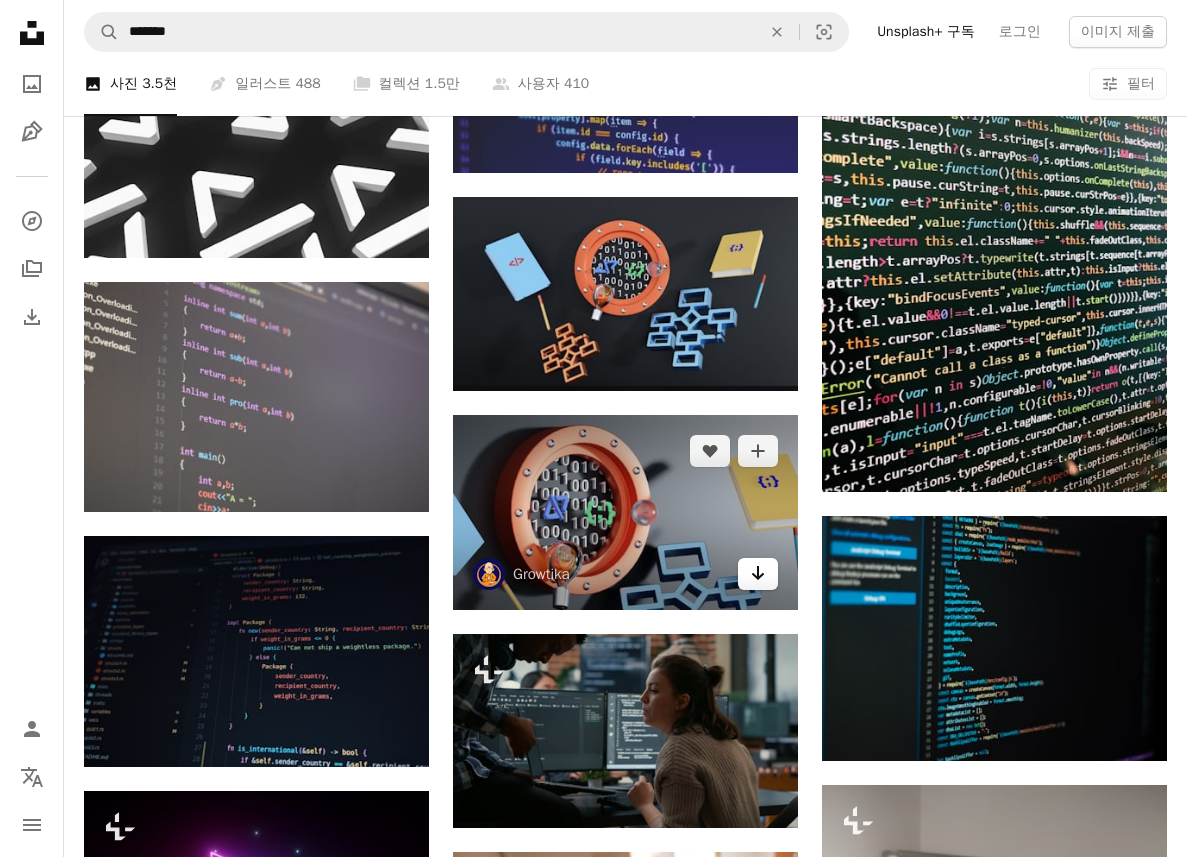 click on "Arrow pointing down" at bounding box center [758, 574] 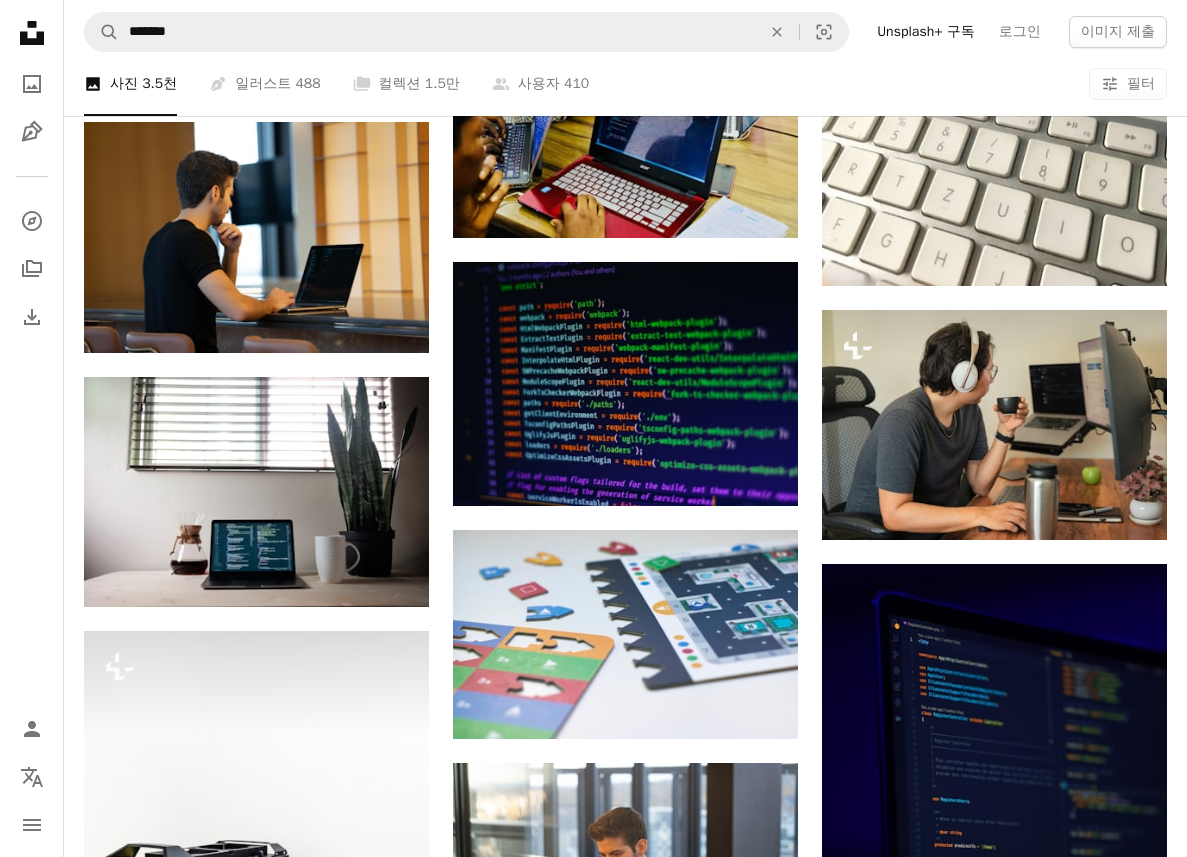 scroll, scrollTop: 13300, scrollLeft: 0, axis: vertical 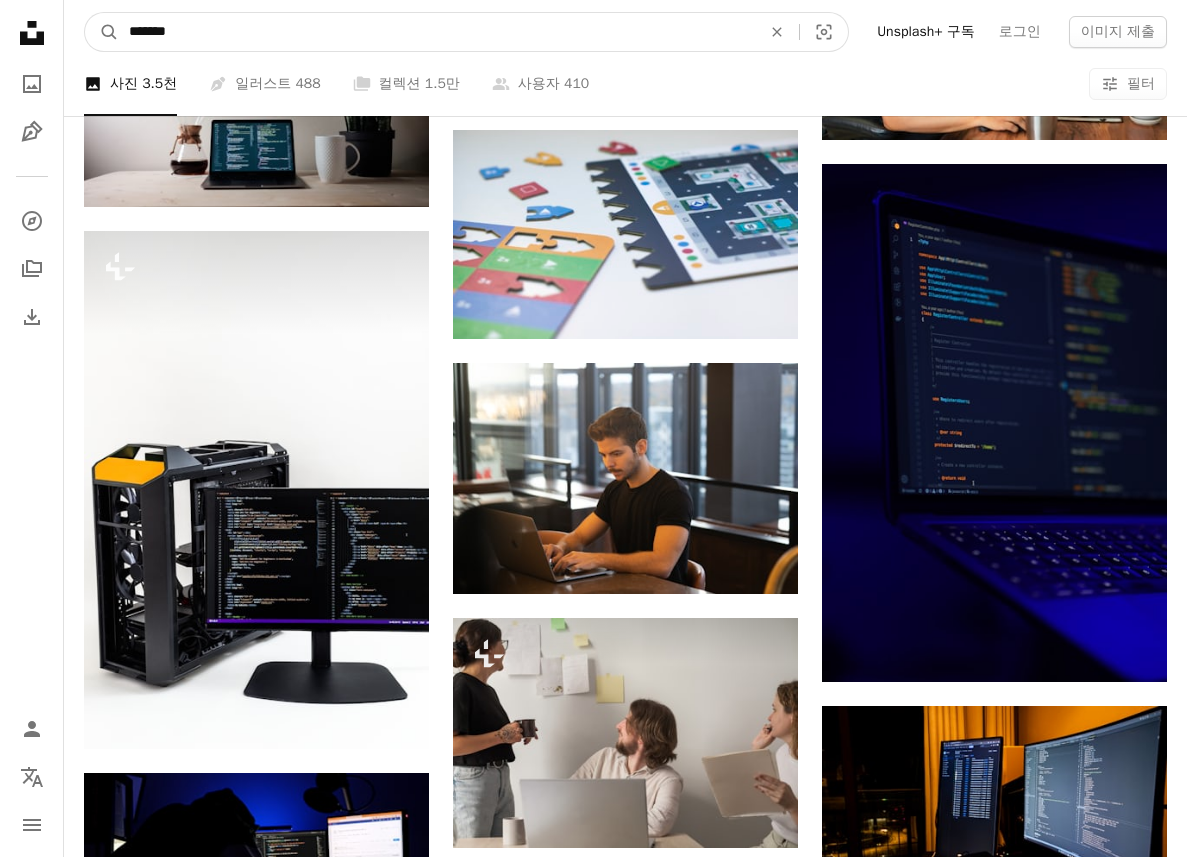 drag, startPoint x: 313, startPoint y: 22, endPoint x: -151, endPoint y: 22, distance: 464 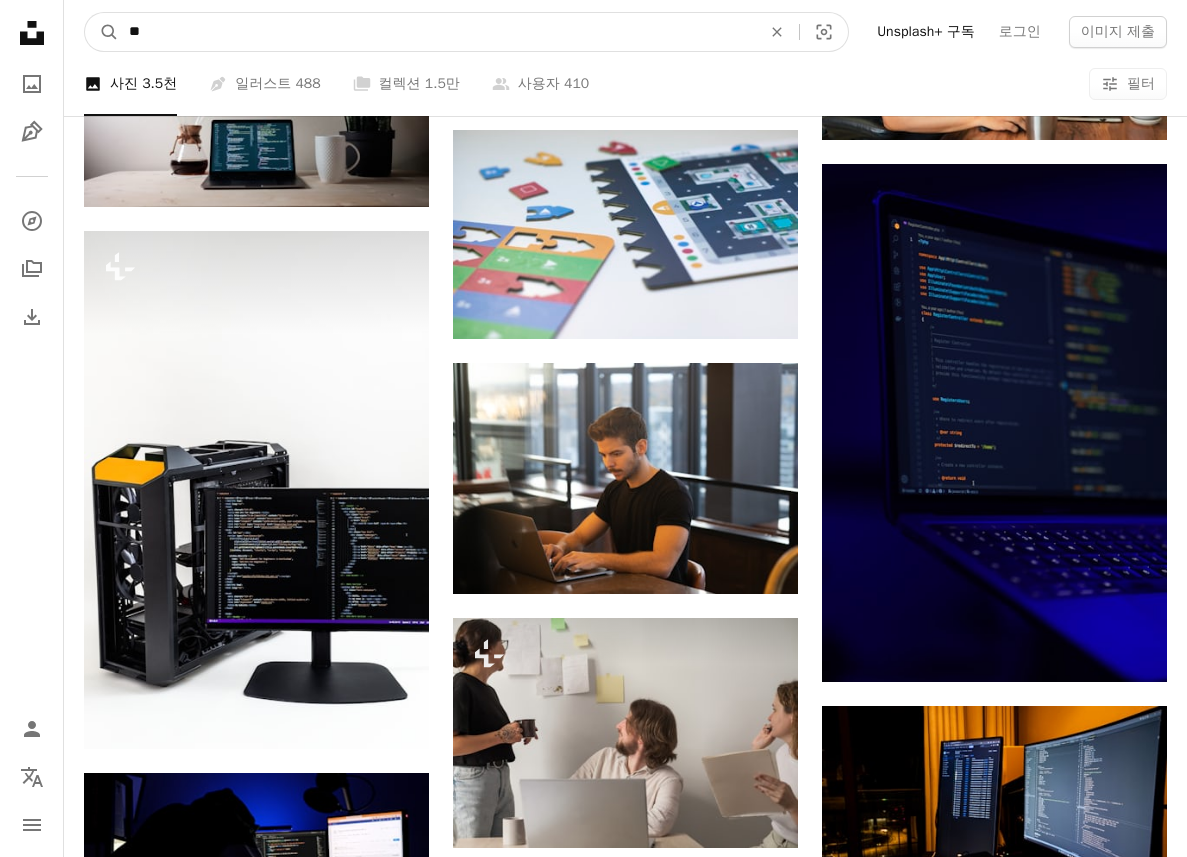 type on "*" 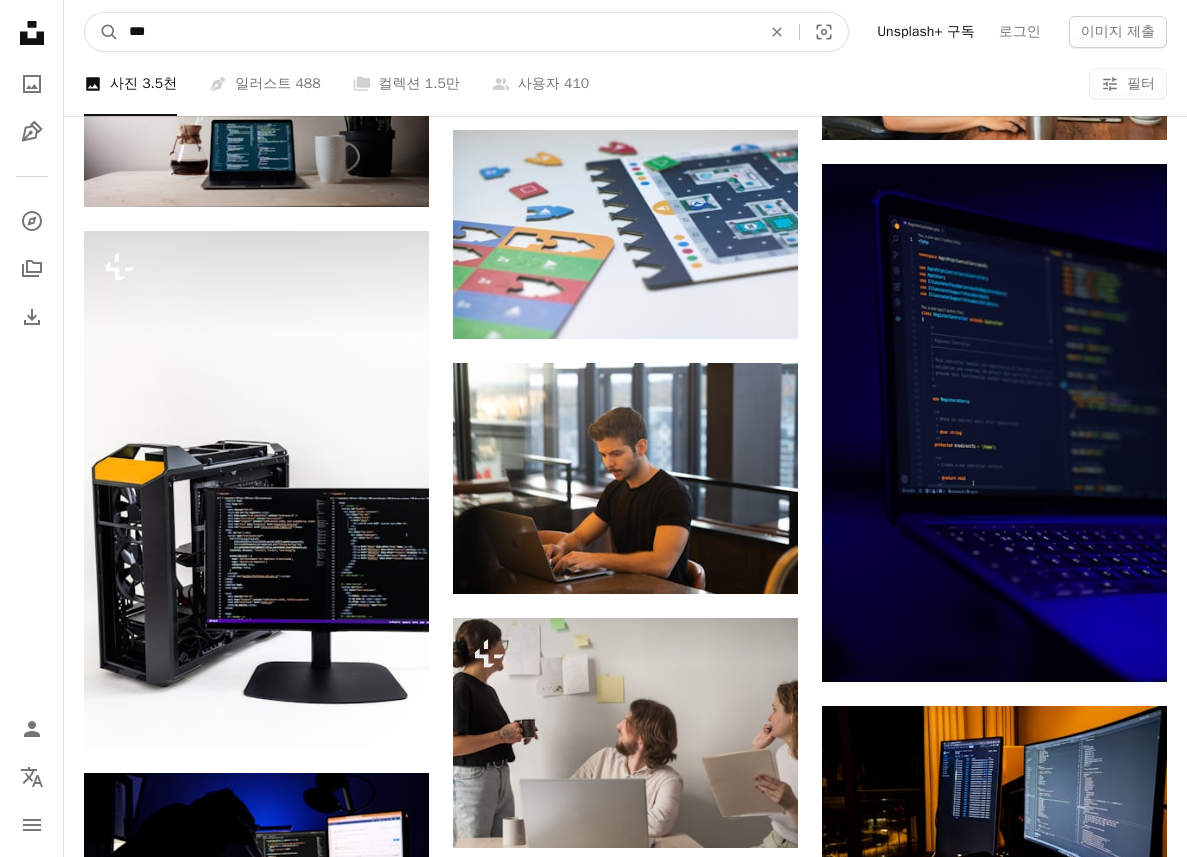 type on "***" 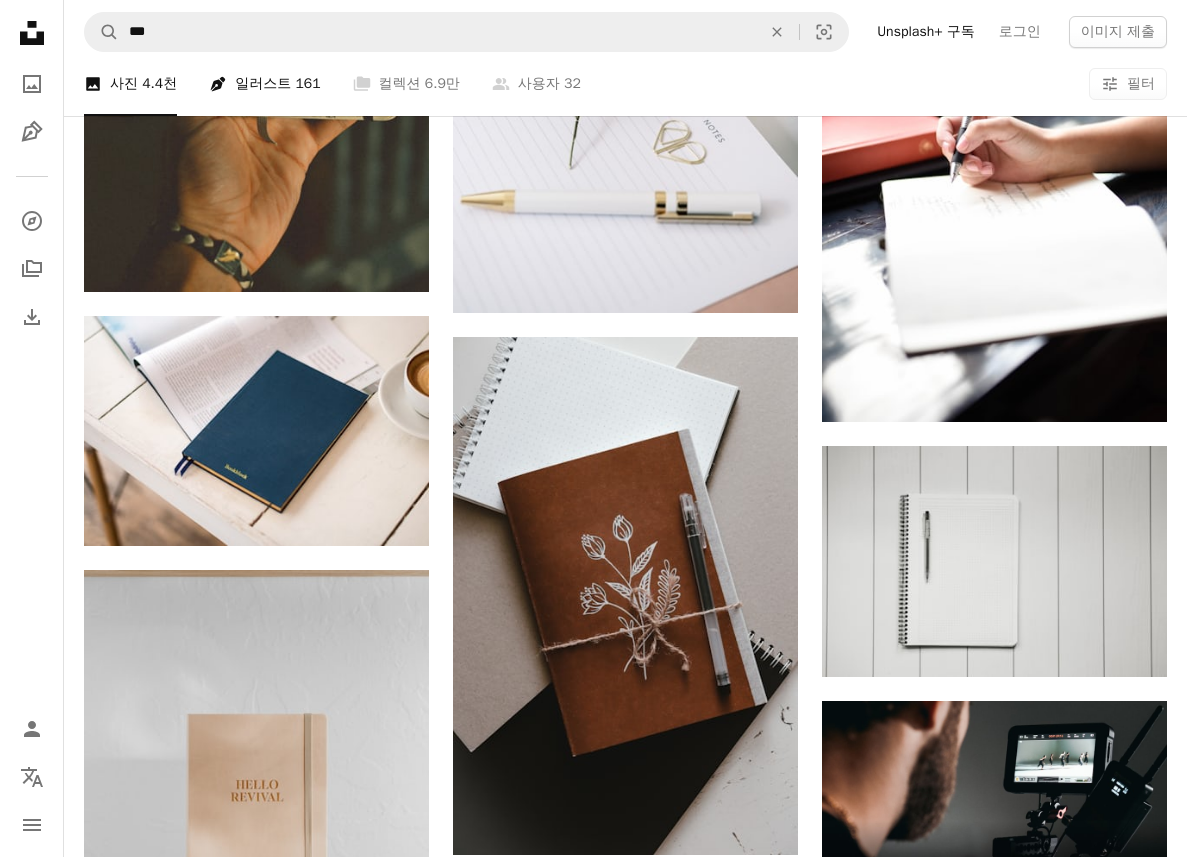 scroll, scrollTop: 6800, scrollLeft: 0, axis: vertical 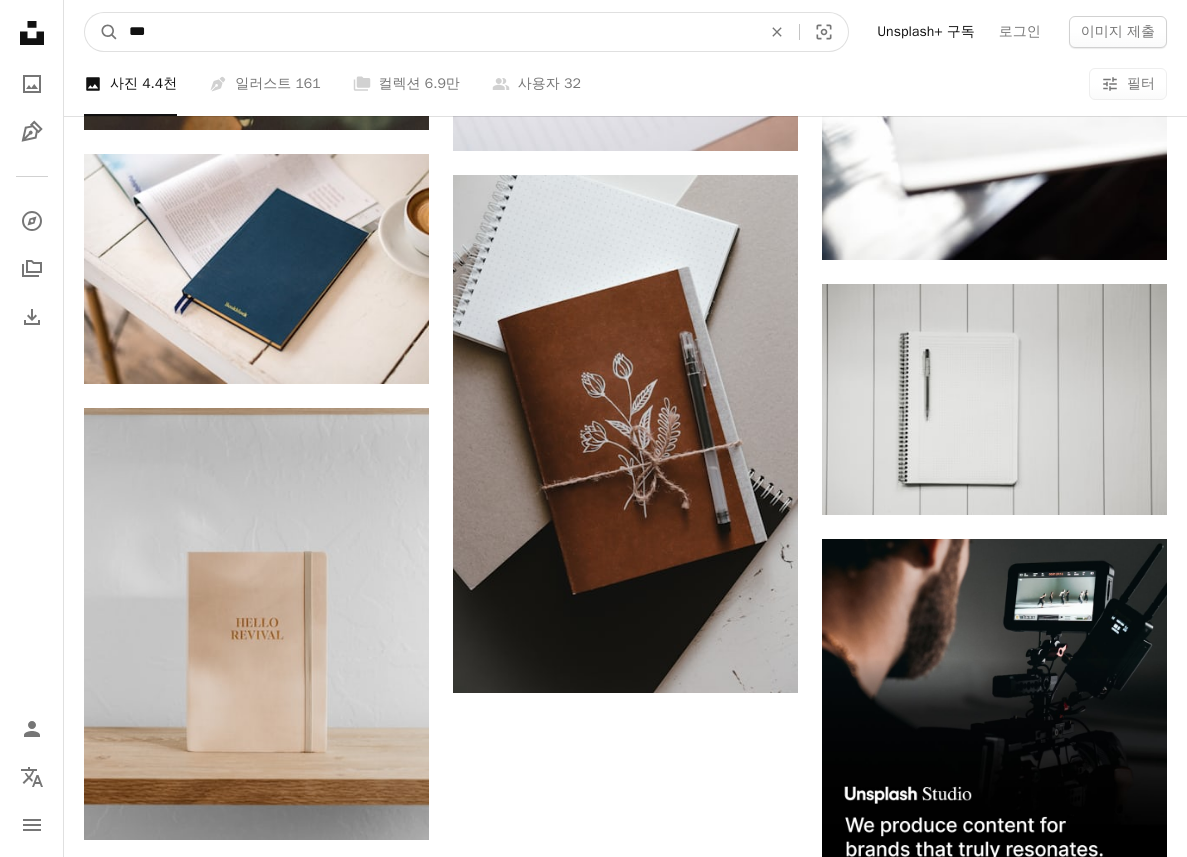 click on "***" at bounding box center [437, 32] 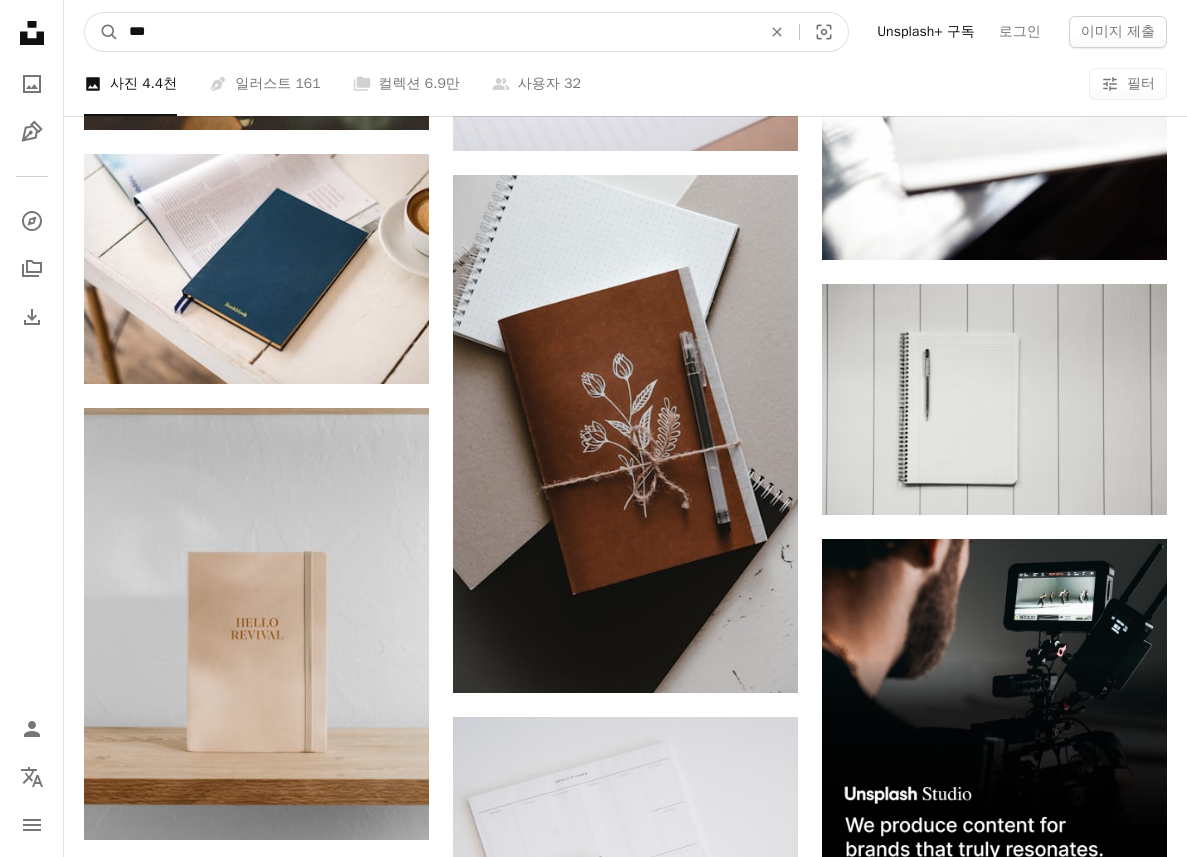 type on "***" 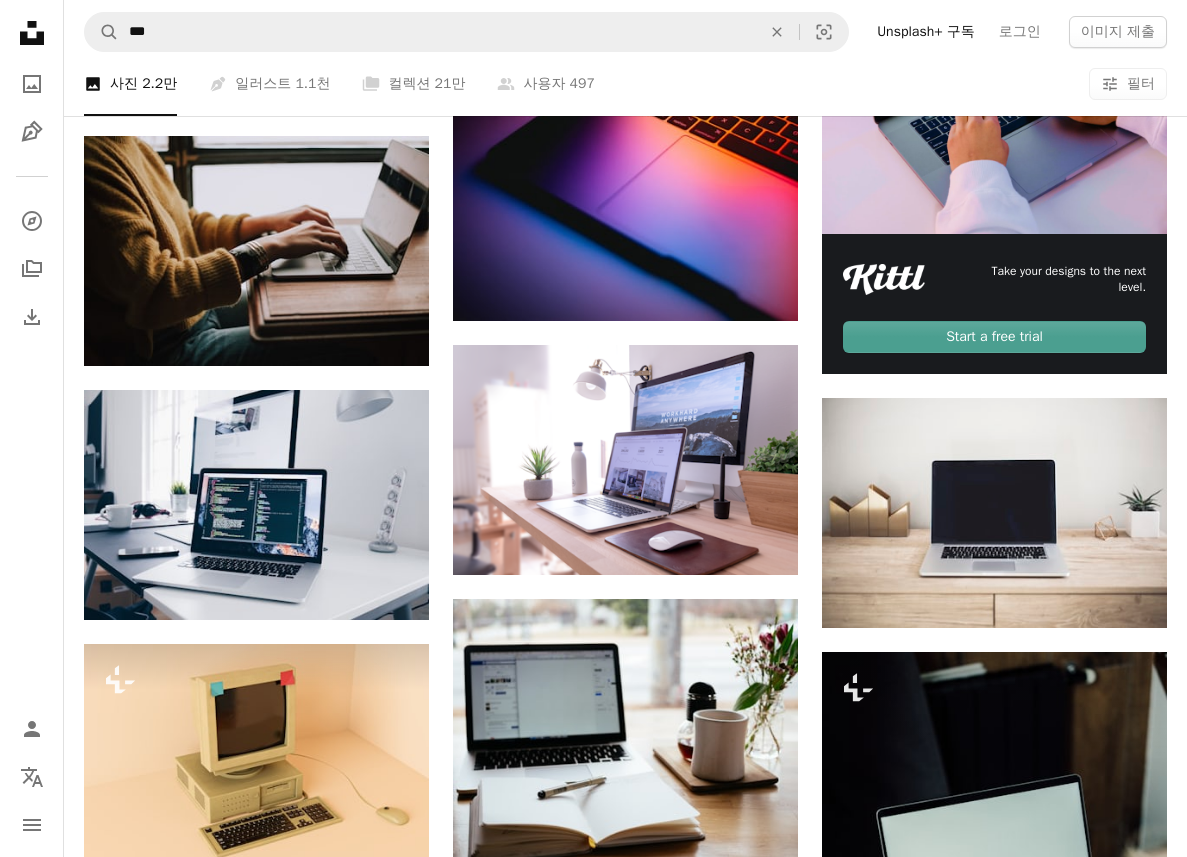 scroll, scrollTop: 600, scrollLeft: 0, axis: vertical 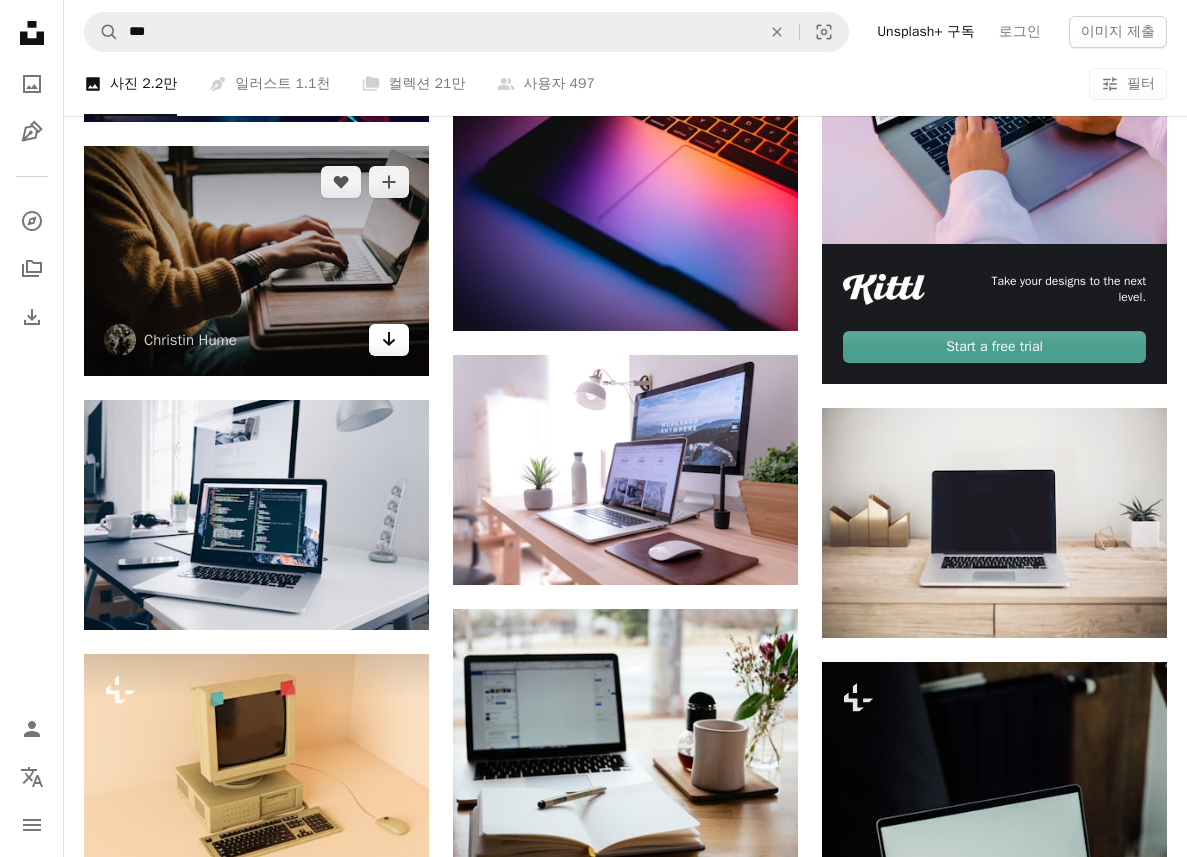 click on "Arrow pointing down" at bounding box center [389, 340] 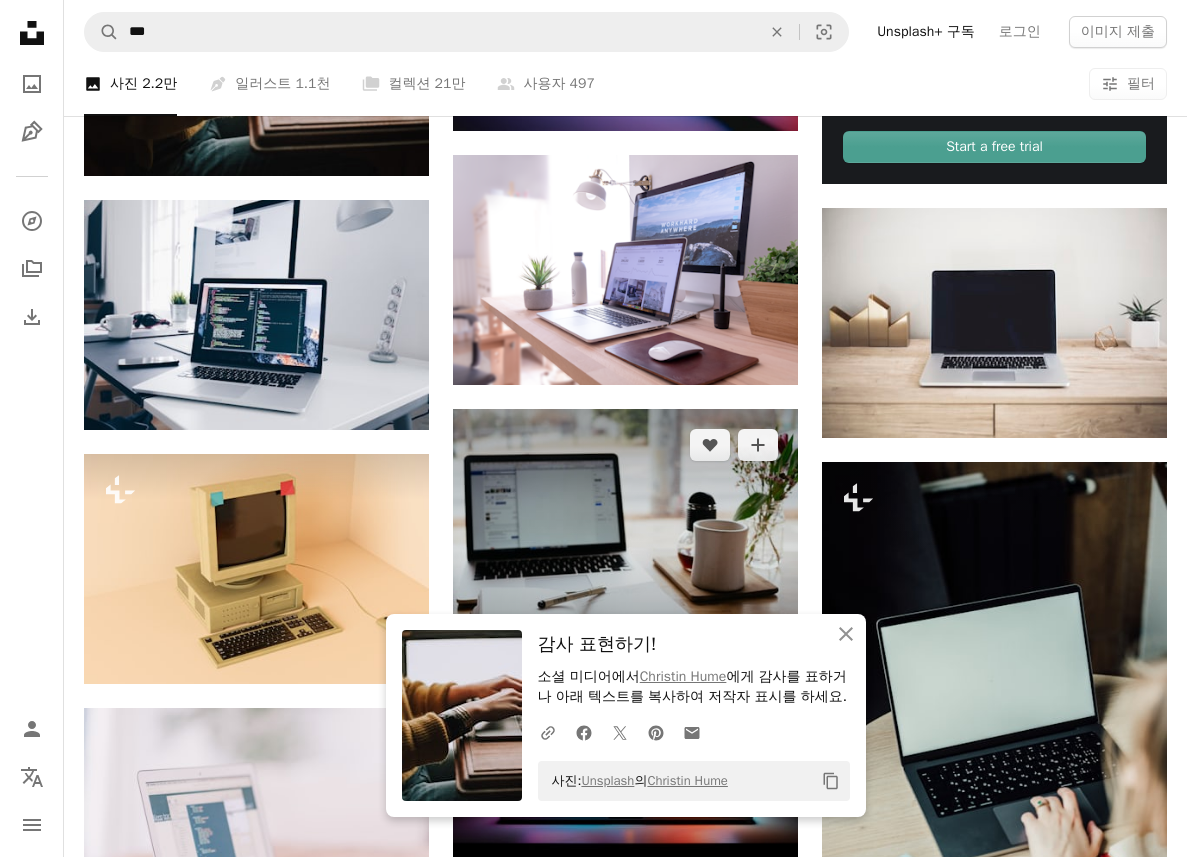 scroll, scrollTop: 1100, scrollLeft: 0, axis: vertical 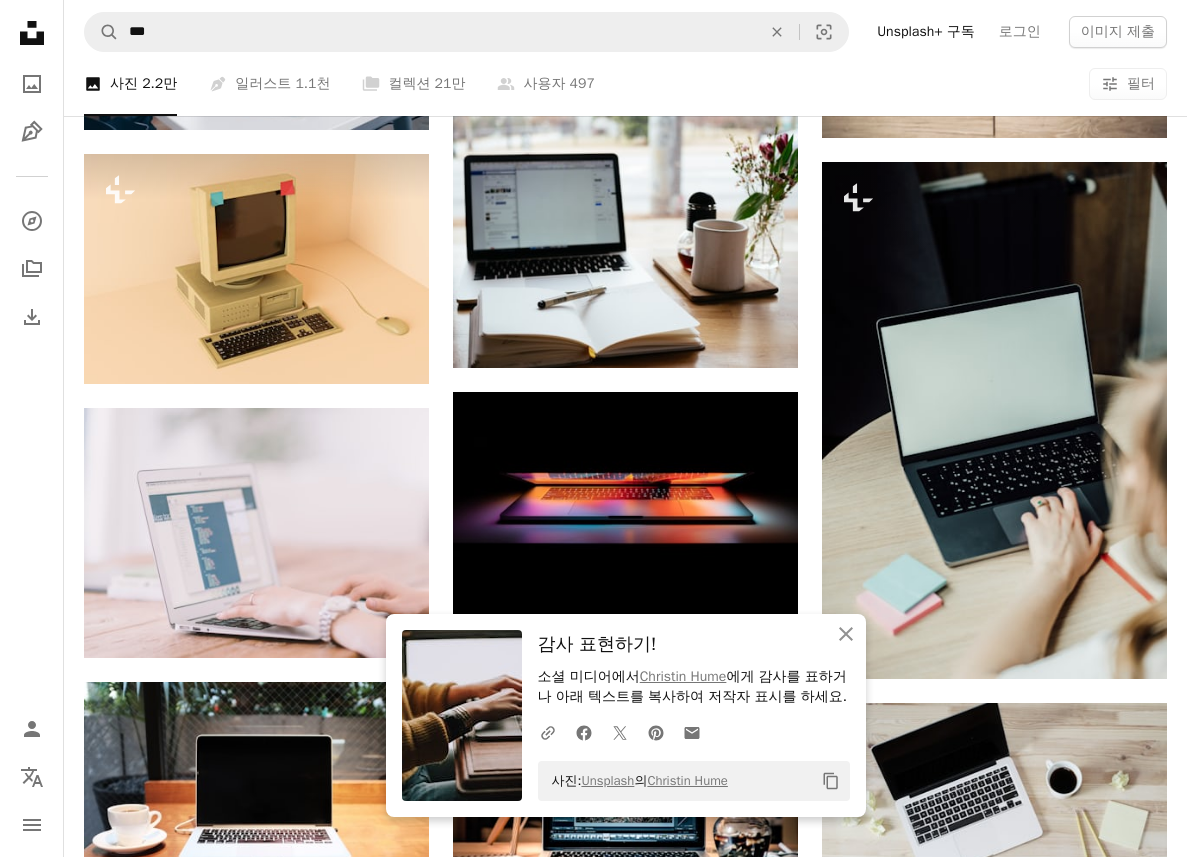 click on "Getty Images [NAME] [NAME] 고용 가능 [NAME] [NAME] [NAME] [NAME] [NAME] [NAME] [NAME] [NAME] [NAME] [NAME] [NAME] [NAME] [NAME] [NAME] [NAME] [NAME] [NAME] [NAME] [NAME] [NAME] [NAME] [NAME]" at bounding box center (625, 688) 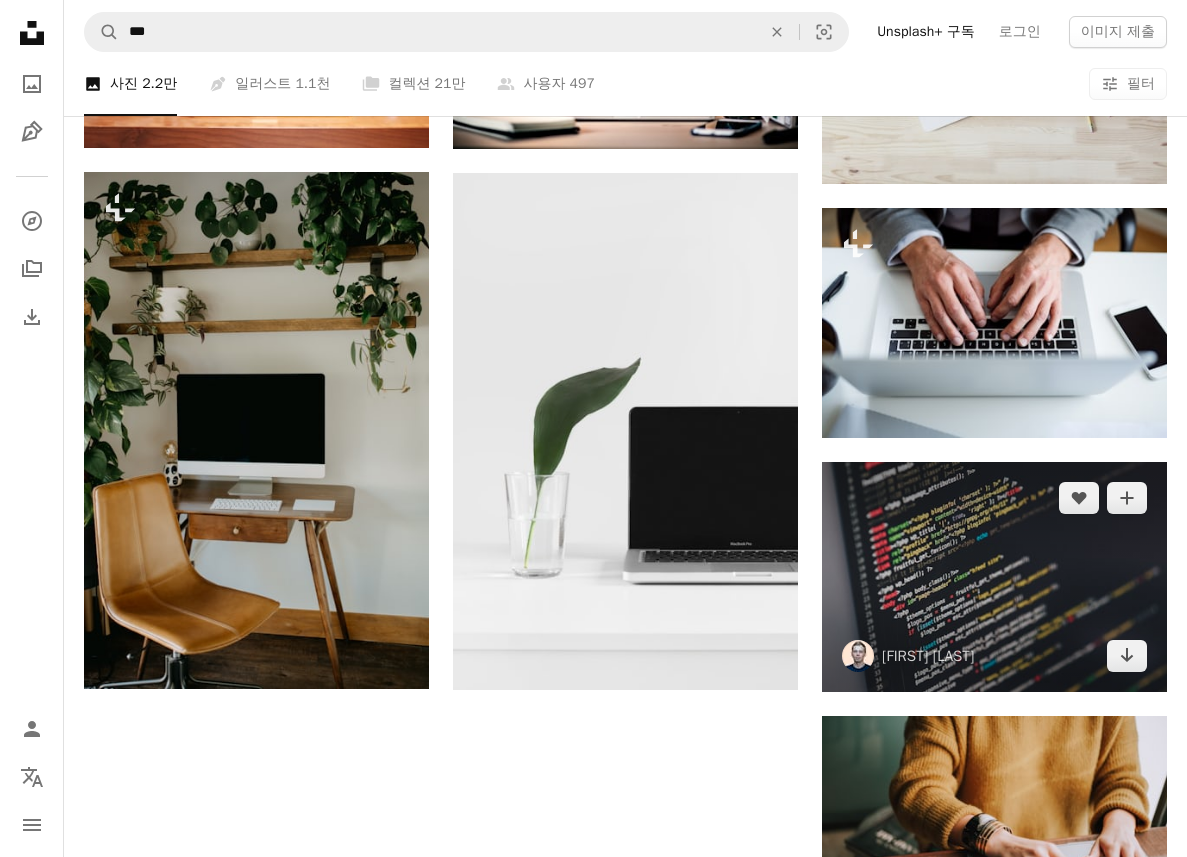 scroll, scrollTop: 2100, scrollLeft: 0, axis: vertical 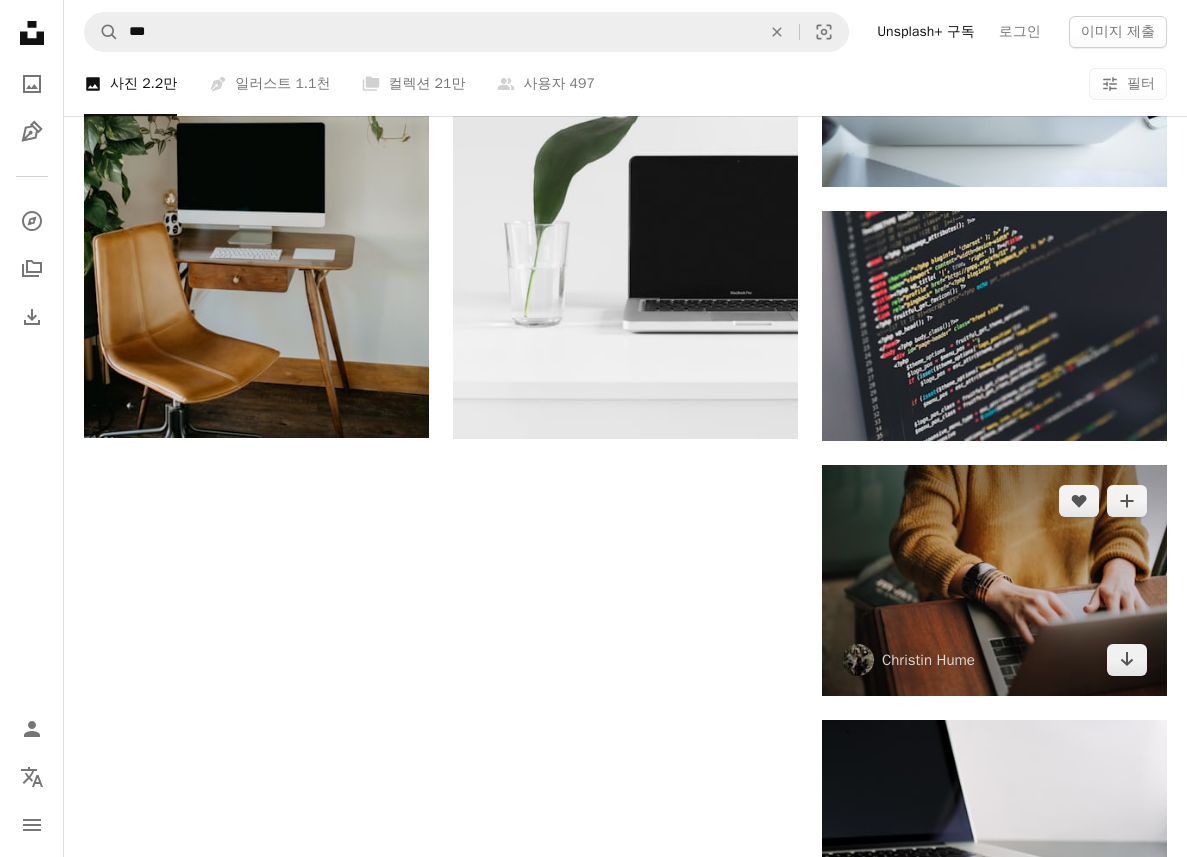 click at bounding box center [994, 580] 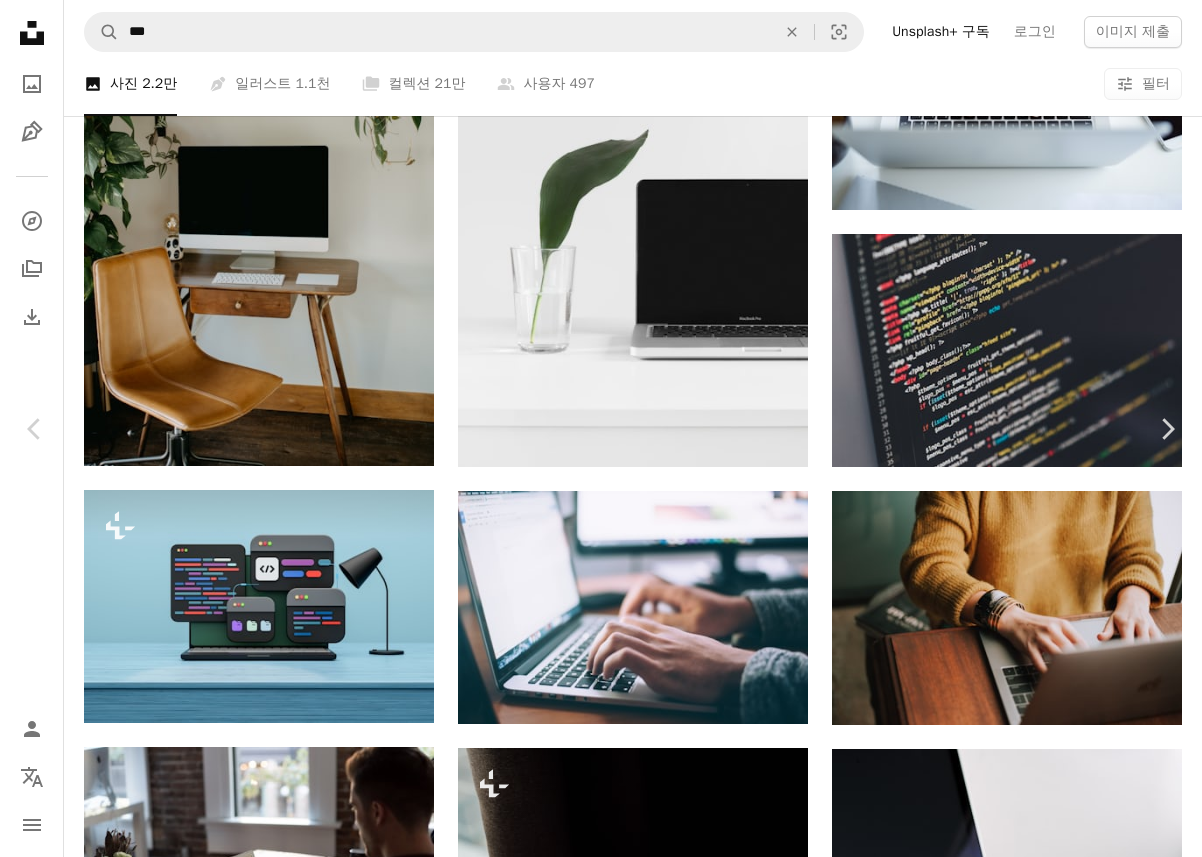 click on "무료 다운로드" at bounding box center (1006, 3957) 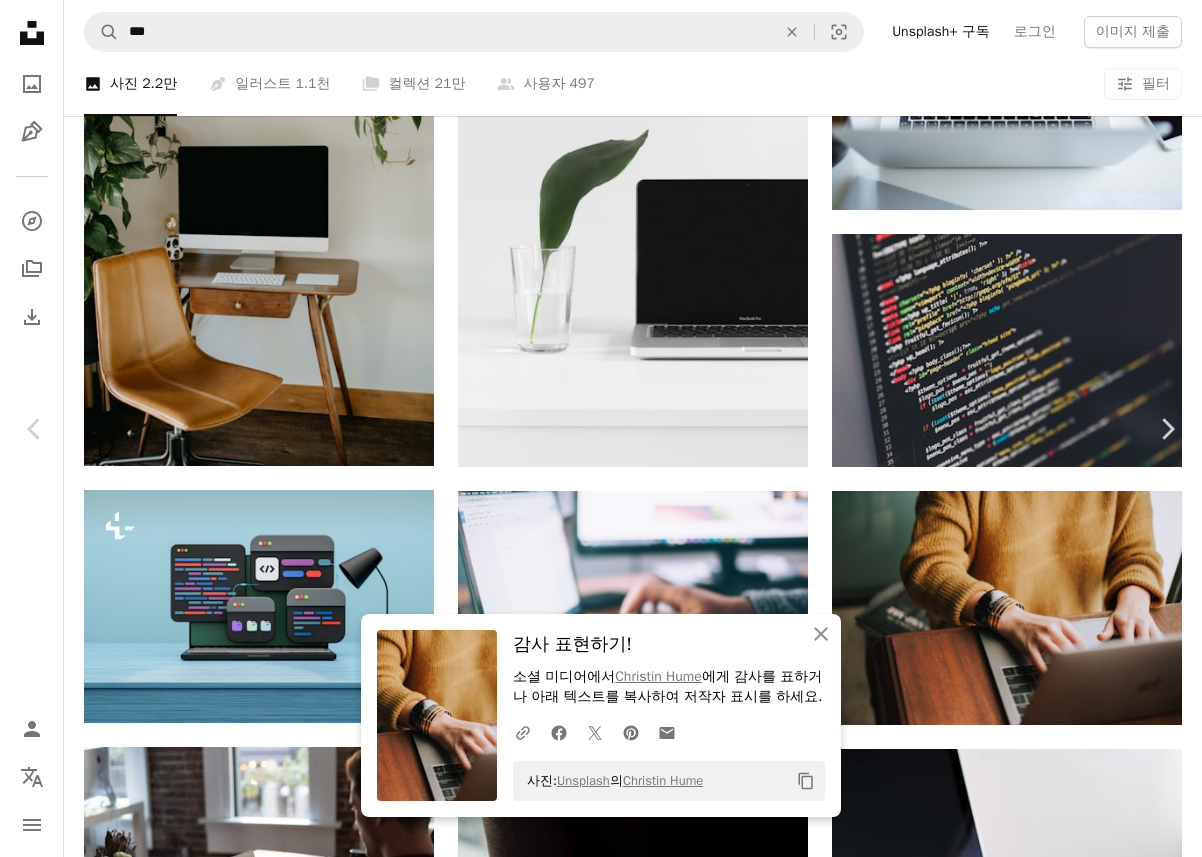 click on "[NAME] 에게 감사를 표하거나 아래 텍스트를 복사하여 저작자 표시를 하세요. 사진:  Unsplash 의 [NAME]
Copy content [NAME] [NAME]" at bounding box center [601, 4338] 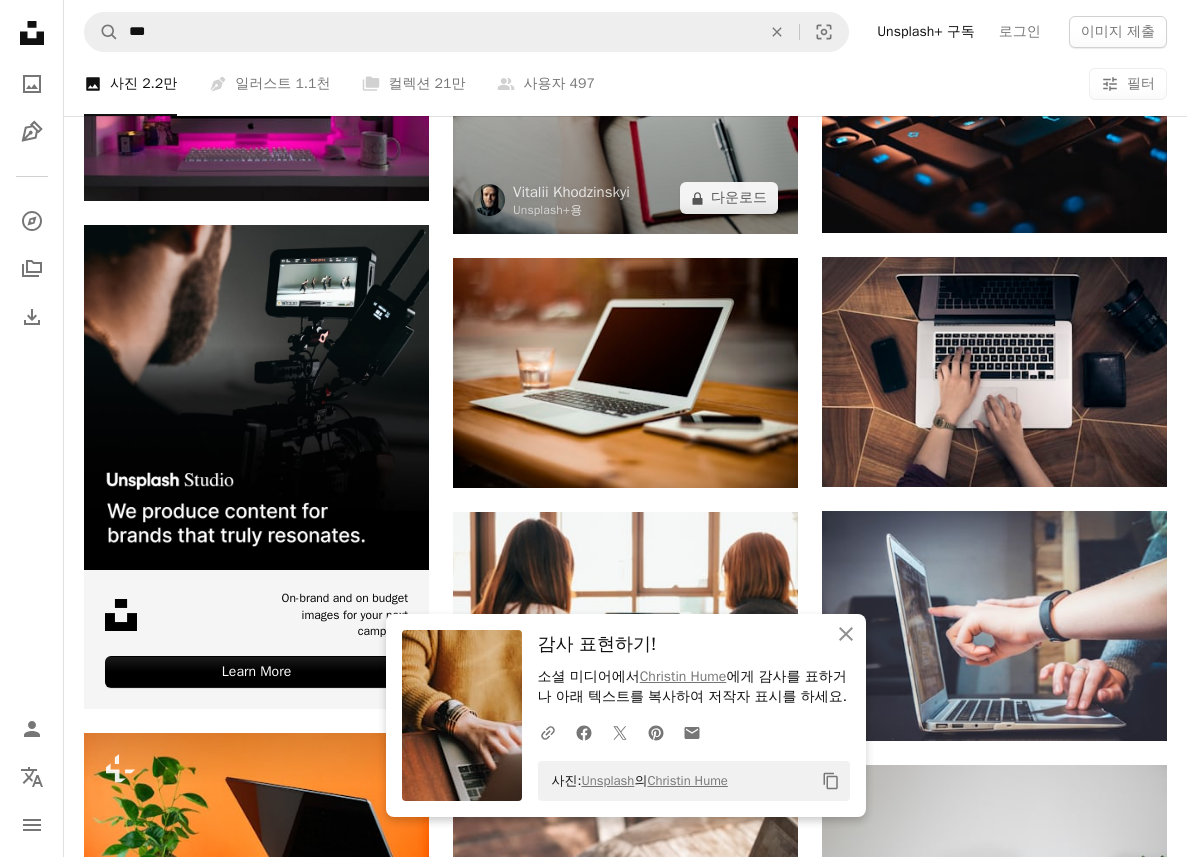 scroll, scrollTop: 3300, scrollLeft: 0, axis: vertical 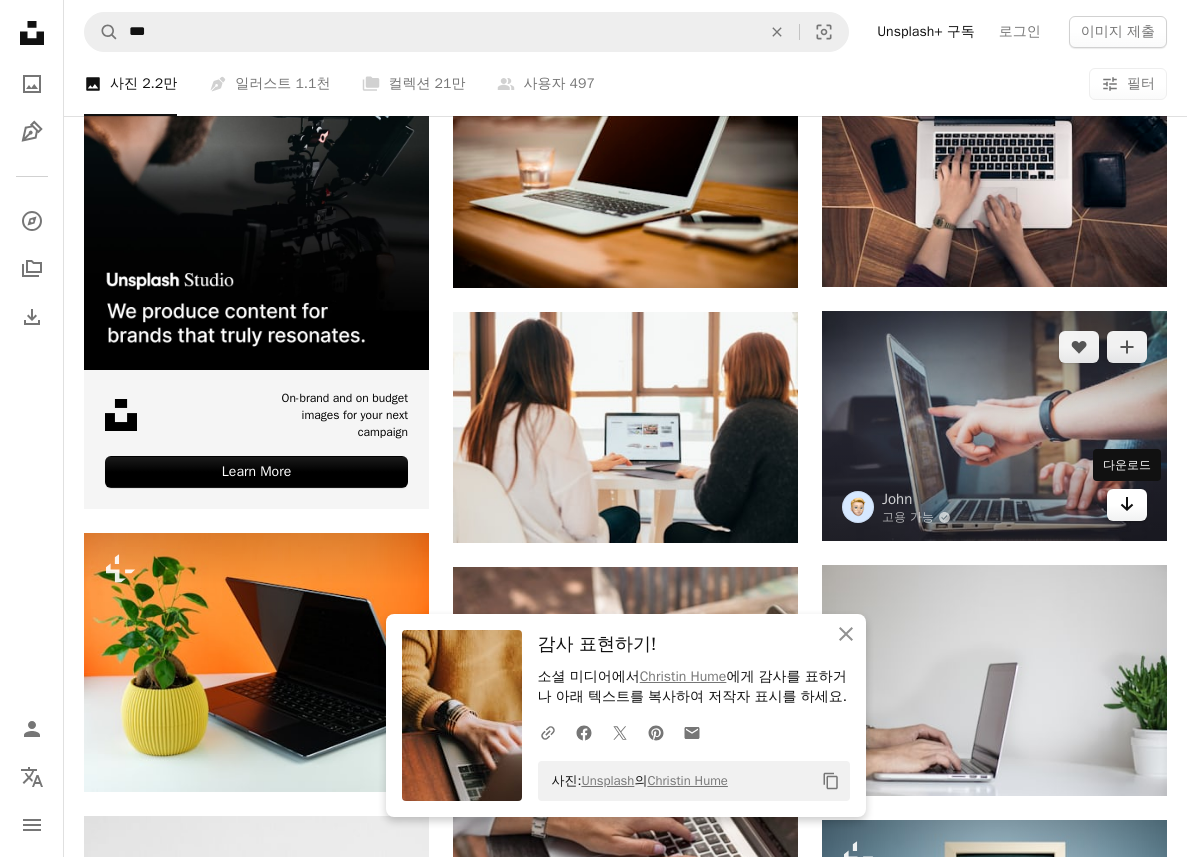 click 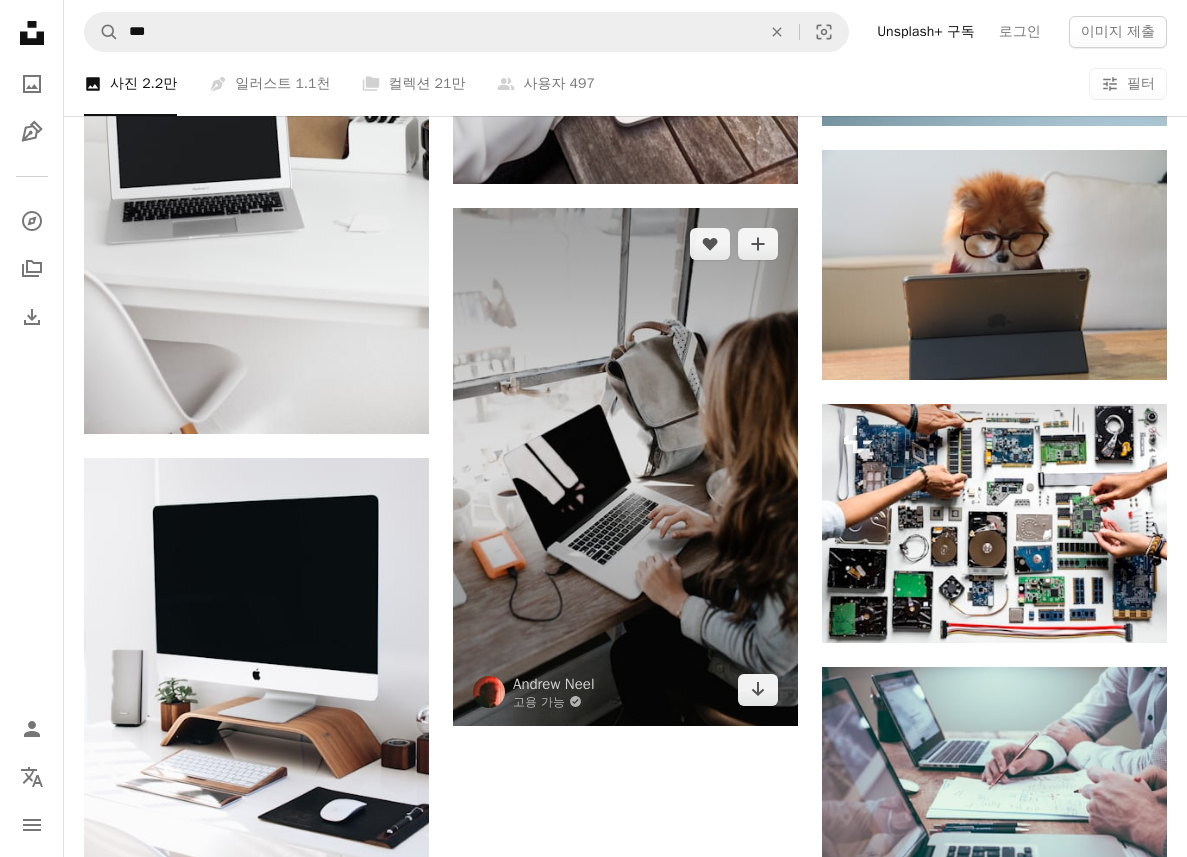 scroll, scrollTop: 4500, scrollLeft: 0, axis: vertical 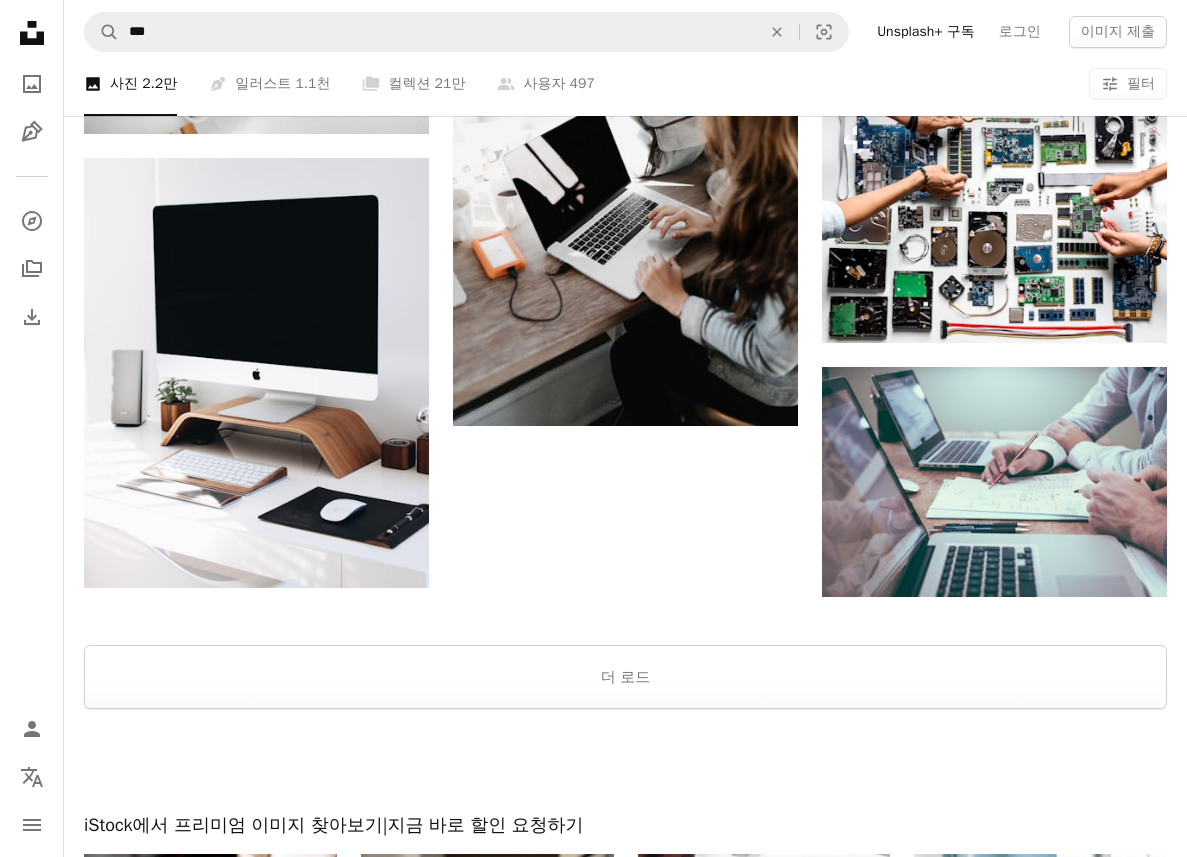 click on "Getty Images [NAME] [NAME] 고용 가능 [NAME] [NAME] [NAME] [NAME] [NAME] [NAME] [NAME] [NAME] [NAME] [NAME] [NAME] [NAME] [NAME] [NAME] [NAME] [NAME] [NAME]" at bounding box center (625, -1702) 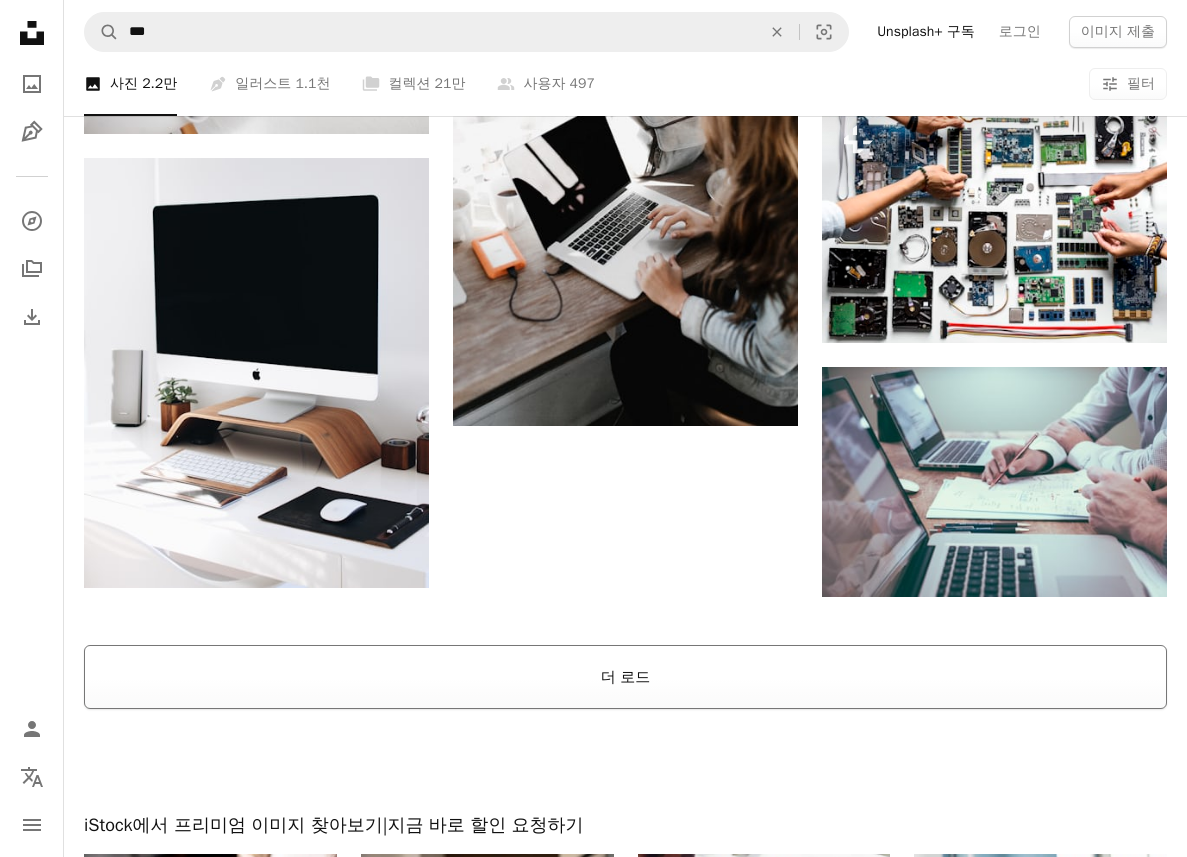 click on "더 로드" at bounding box center (625, 677) 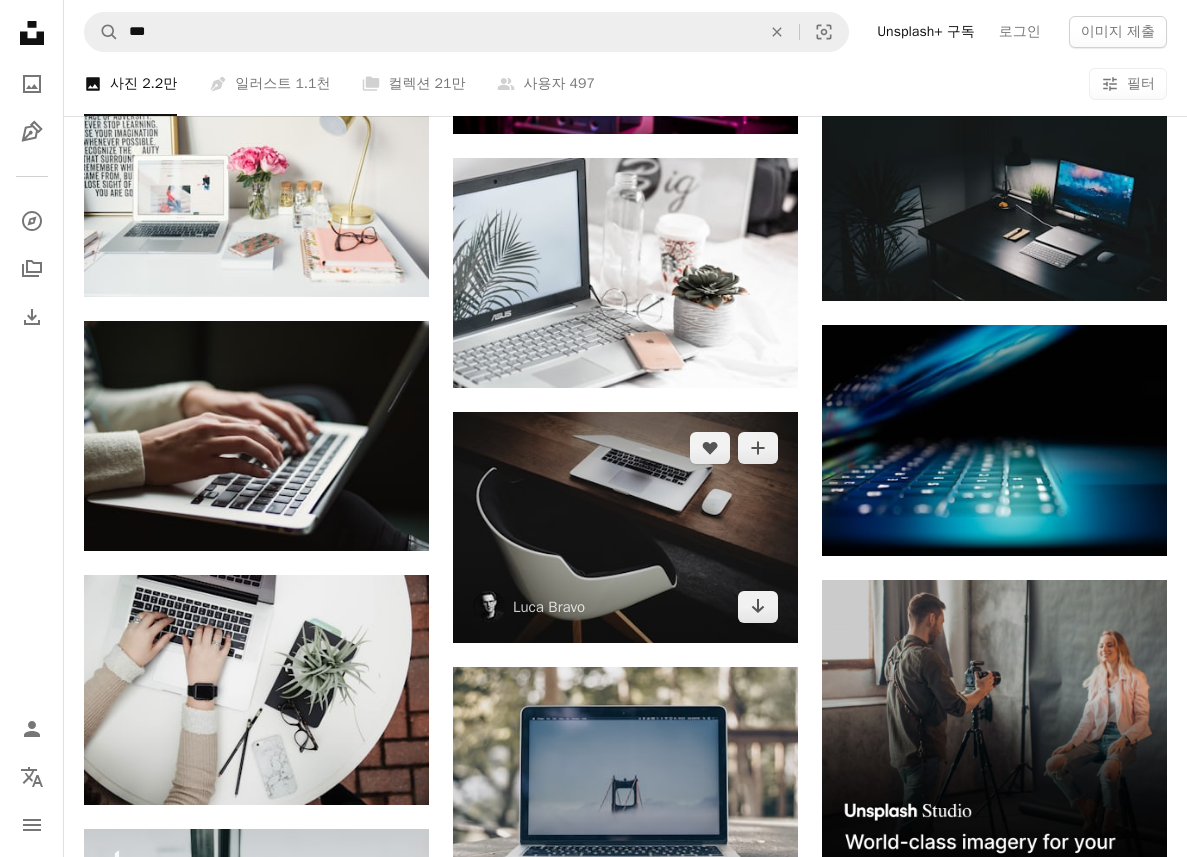 scroll, scrollTop: 5400, scrollLeft: 0, axis: vertical 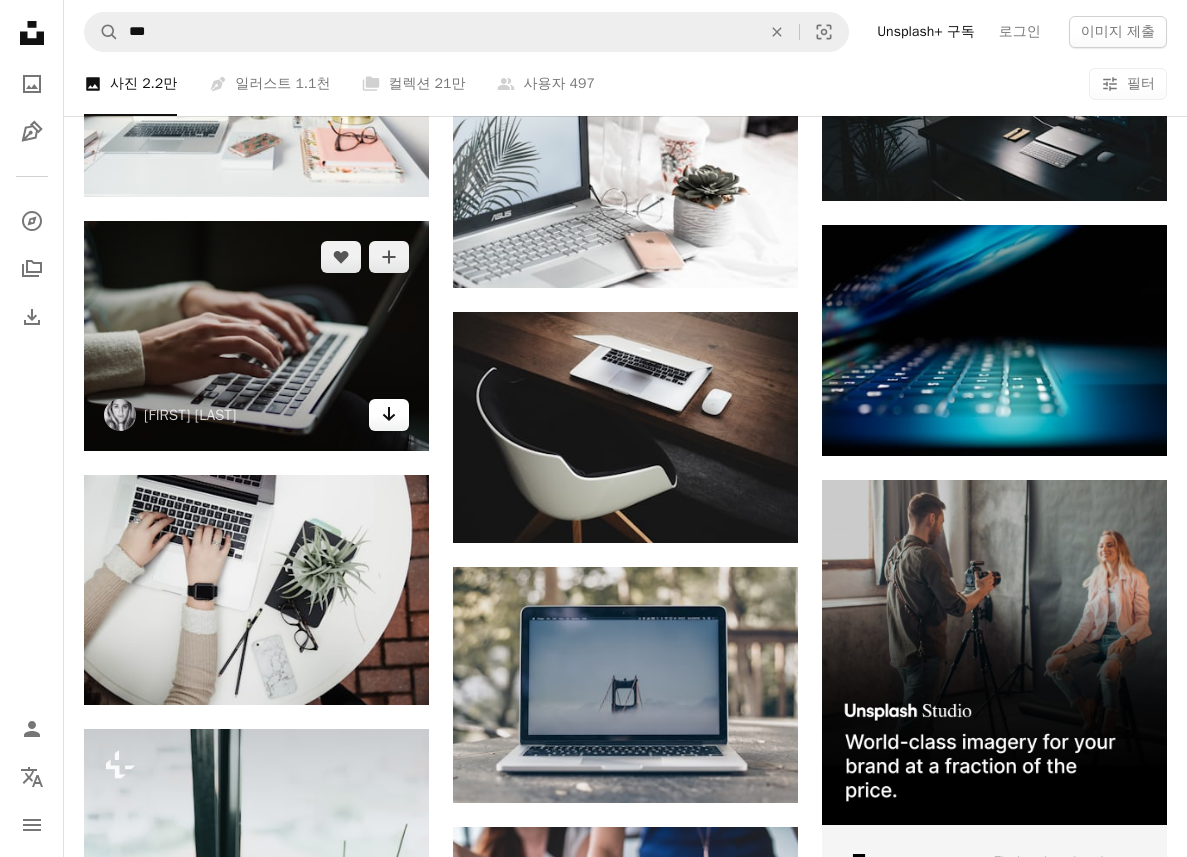 click on "Arrow pointing down" at bounding box center [389, 415] 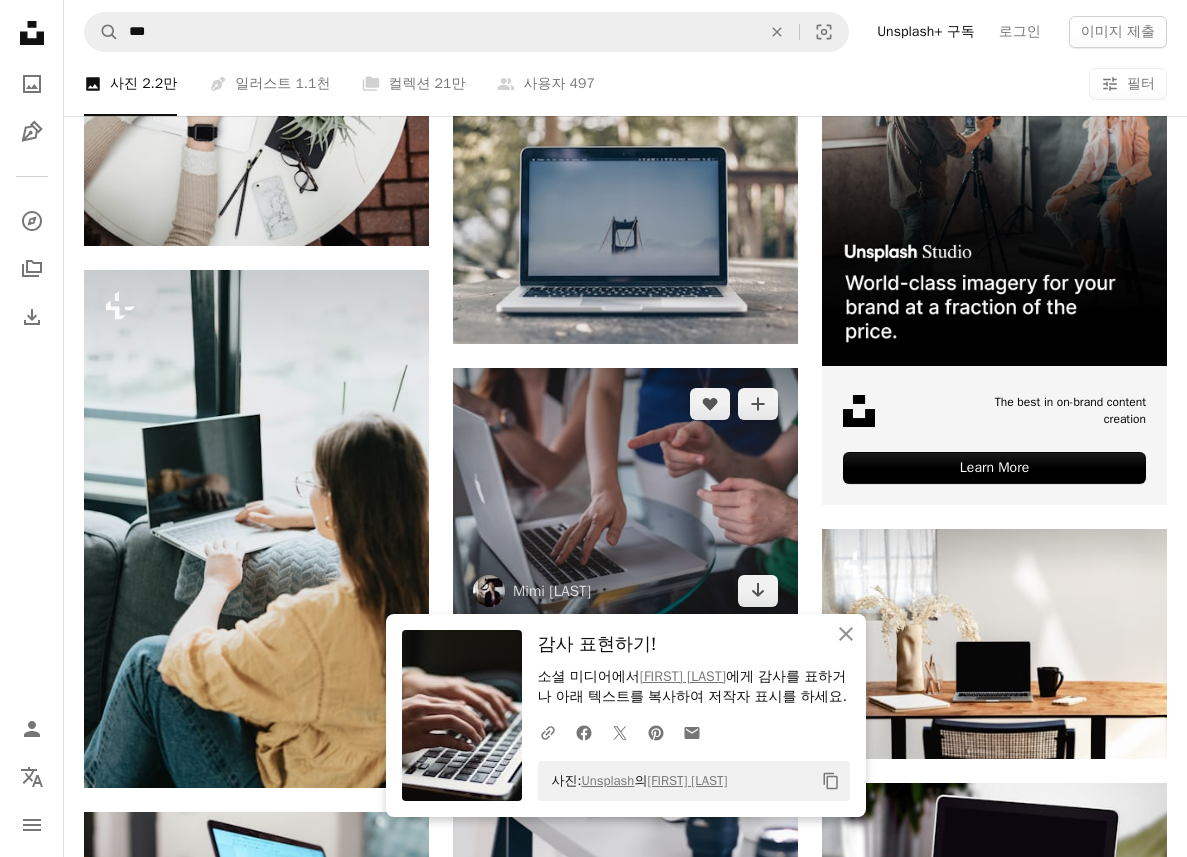 scroll, scrollTop: 6000, scrollLeft: 0, axis: vertical 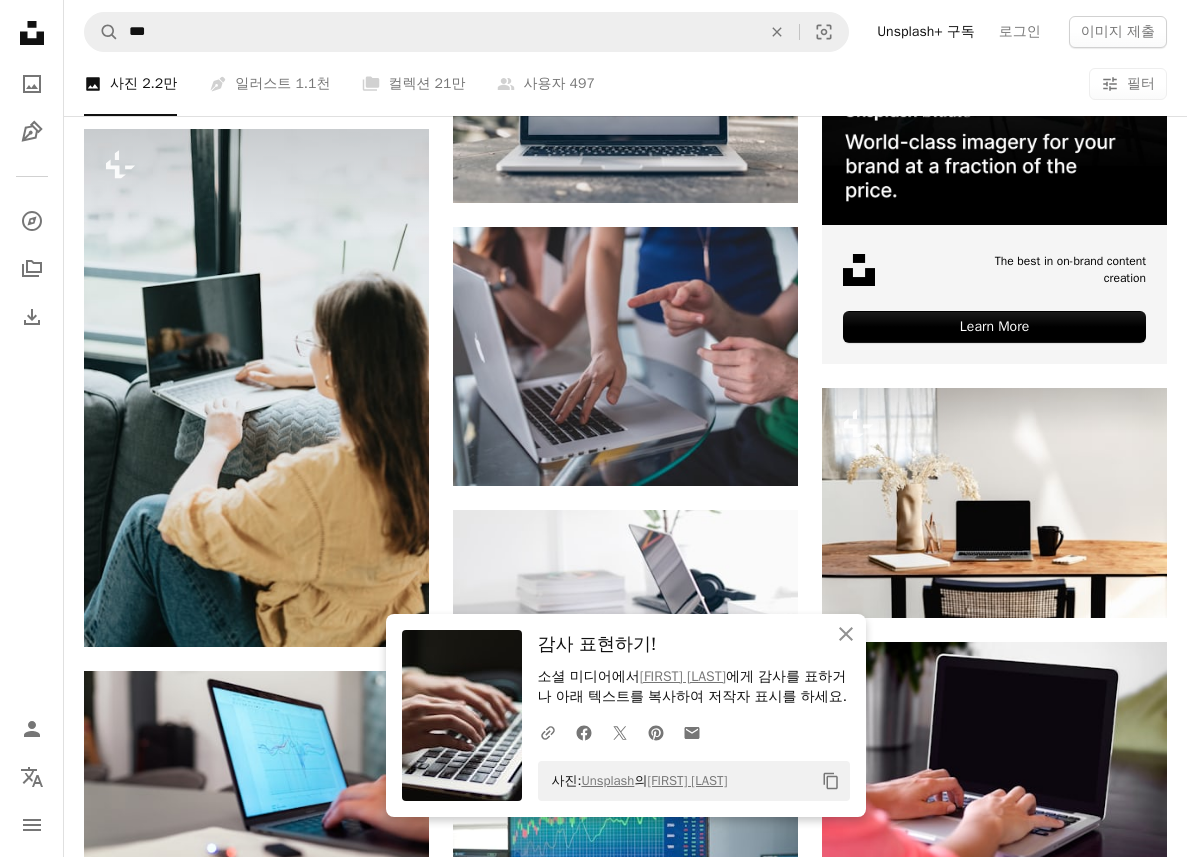 click on "Getty Images [NAME] [NAME] 고용 가능 [NAME] [NAME] [NAME] [NAME] [NAME] [NAME] [NAME] [NAME] [NAME] [NAME] [NAME] [NAME] [NAME] [NAME] [NAME] [NAME] [NAME]" at bounding box center (625, -904) 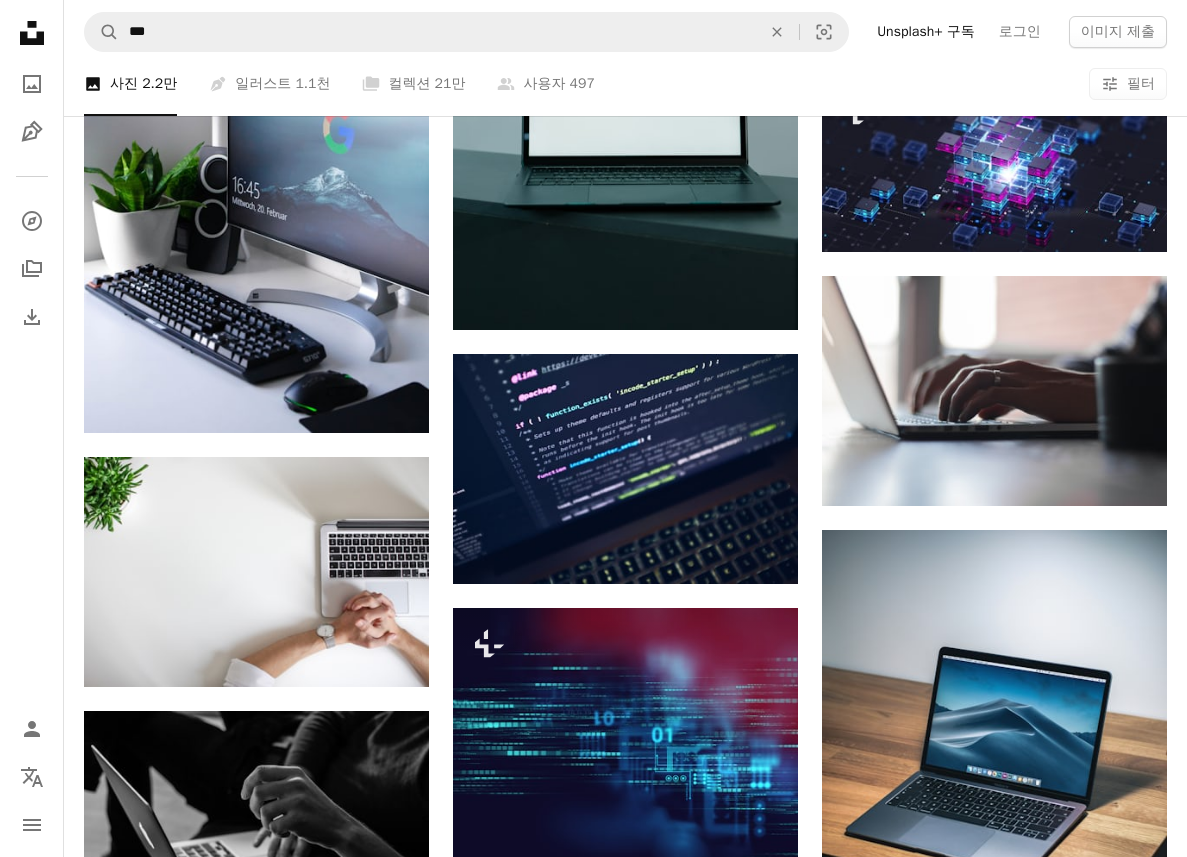 scroll, scrollTop: 7500, scrollLeft: 0, axis: vertical 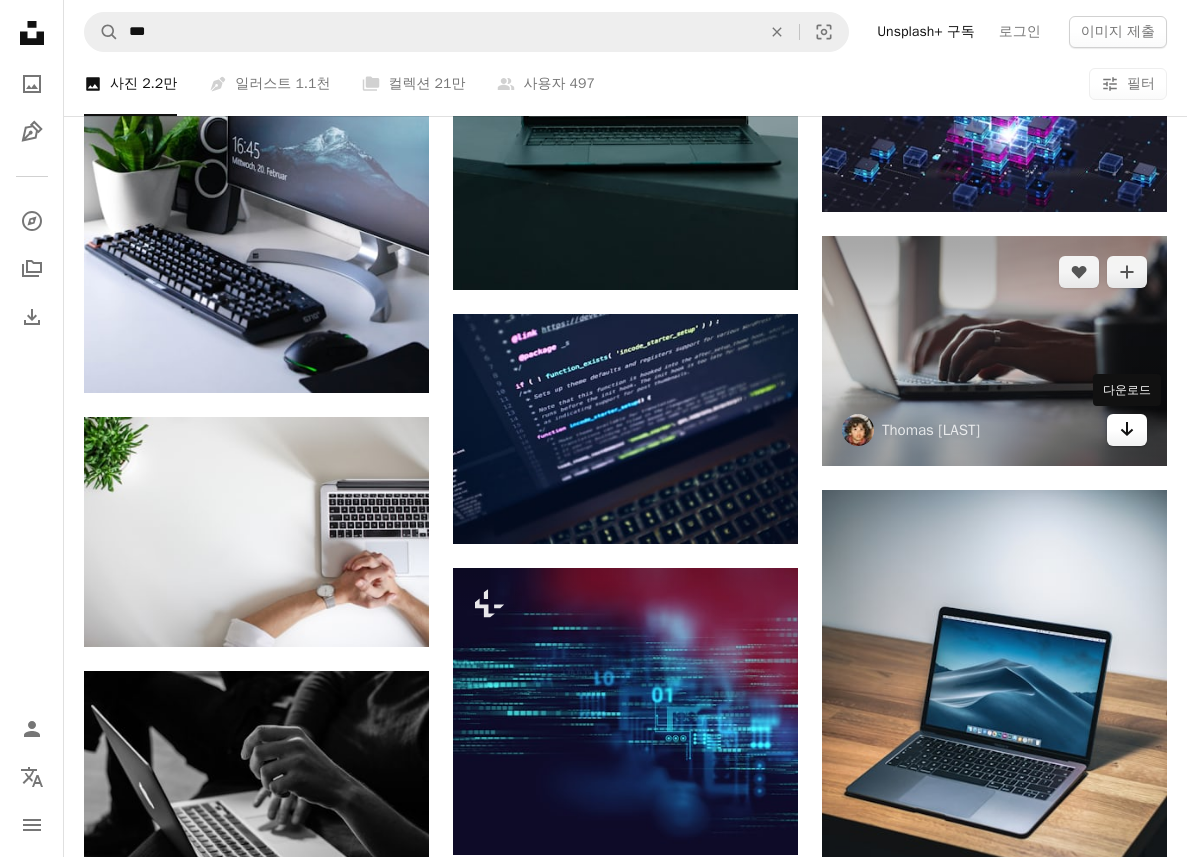 click on "Arrow pointing down" 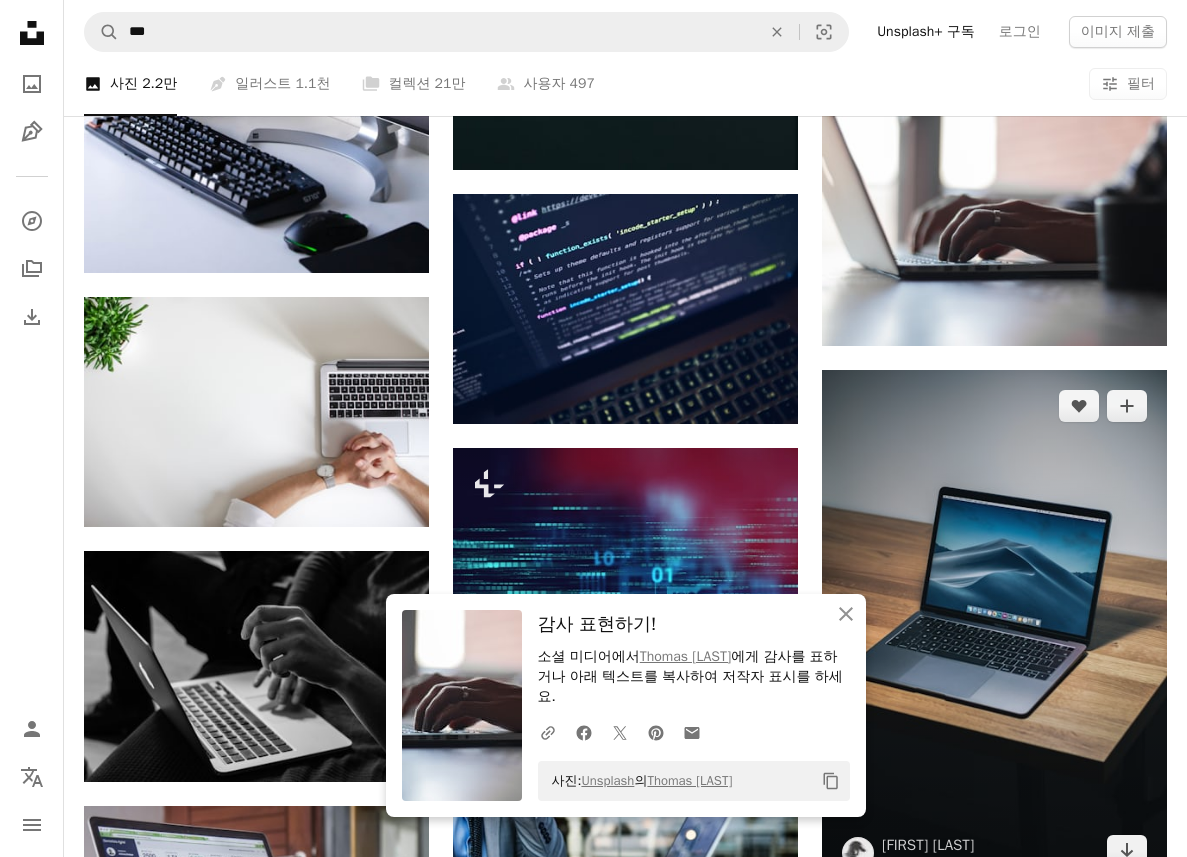 scroll, scrollTop: 7900, scrollLeft: 0, axis: vertical 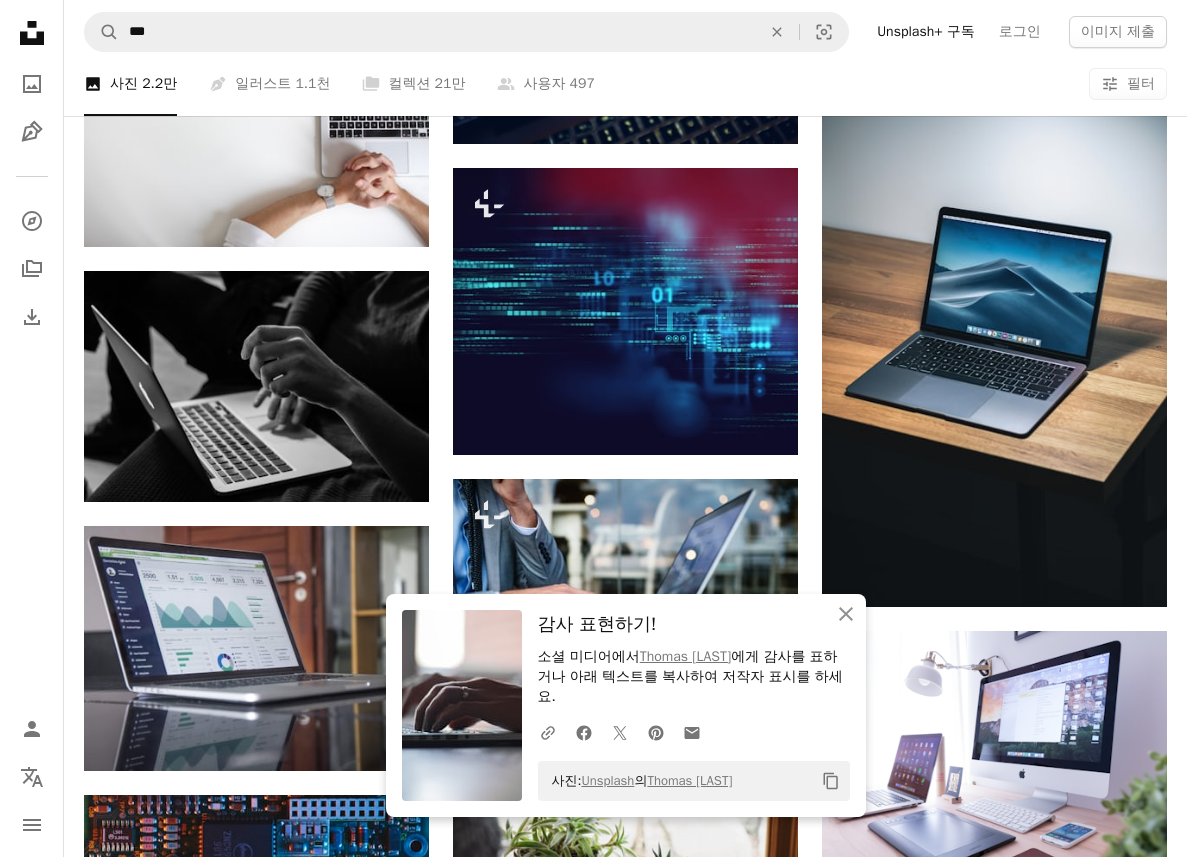 click on "Getty Images [NAME] [NAME] 고용 가능 [NAME] [NAME] [NAME] [NAME] [NAME] [NAME] [NAME] [NAME] [NAME] [NAME] [NAME] [NAME] [NAME] [NAME] [NAME] [NAME] [NAME]" at bounding box center [625, -1688] 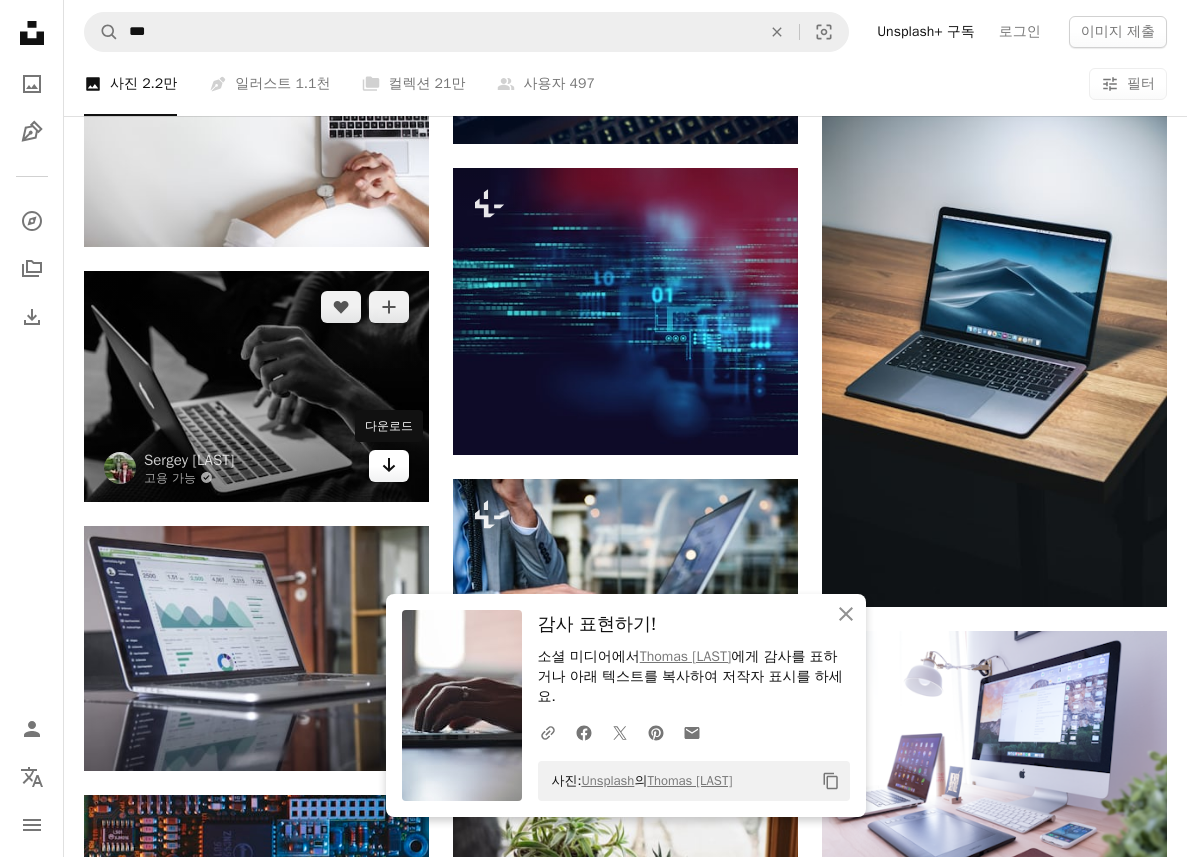 click 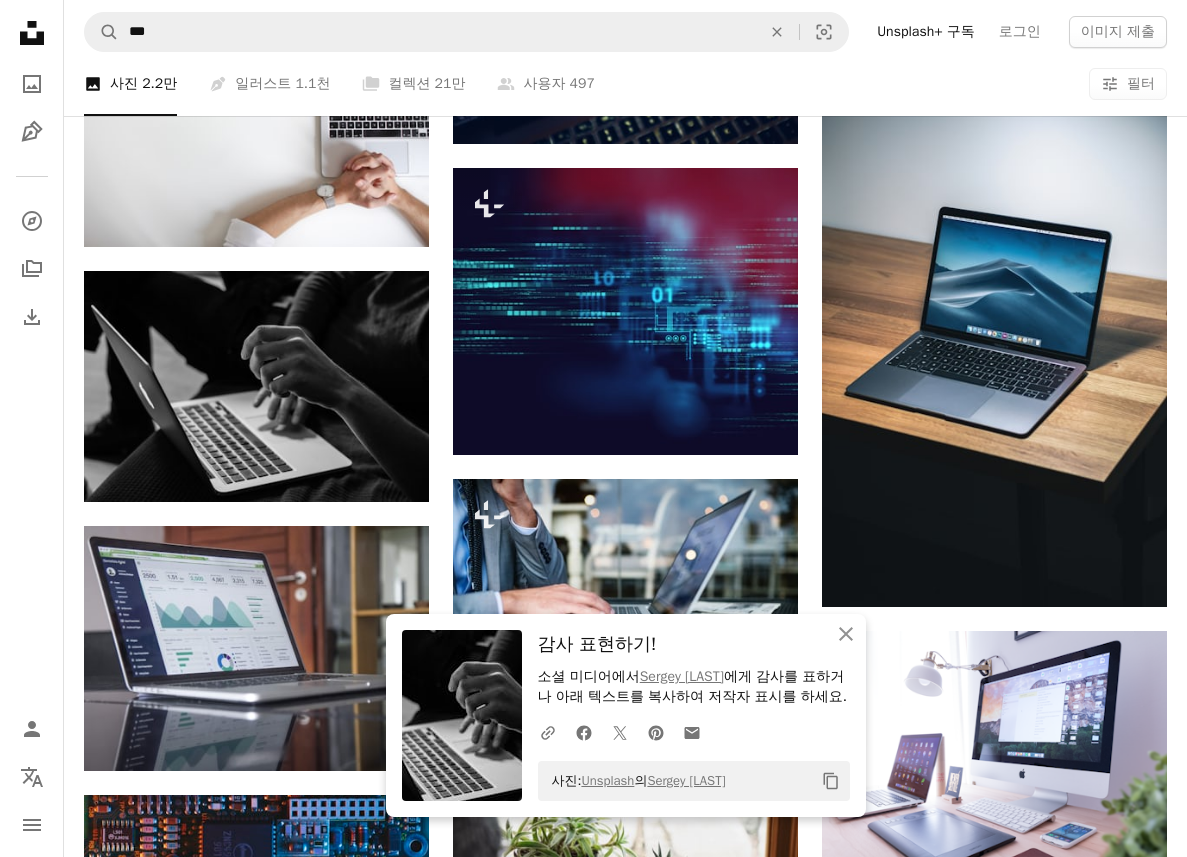 scroll, scrollTop: 8300, scrollLeft: 0, axis: vertical 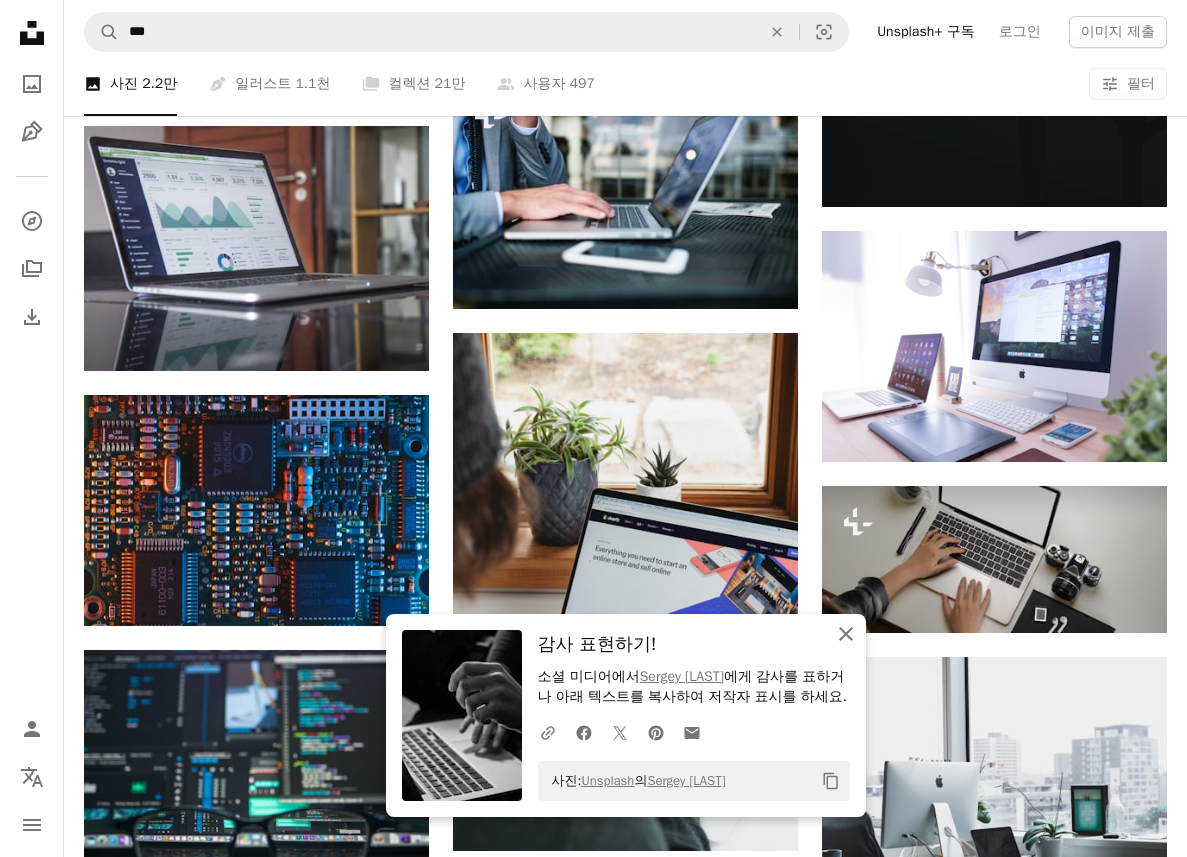 click on "An X shape" 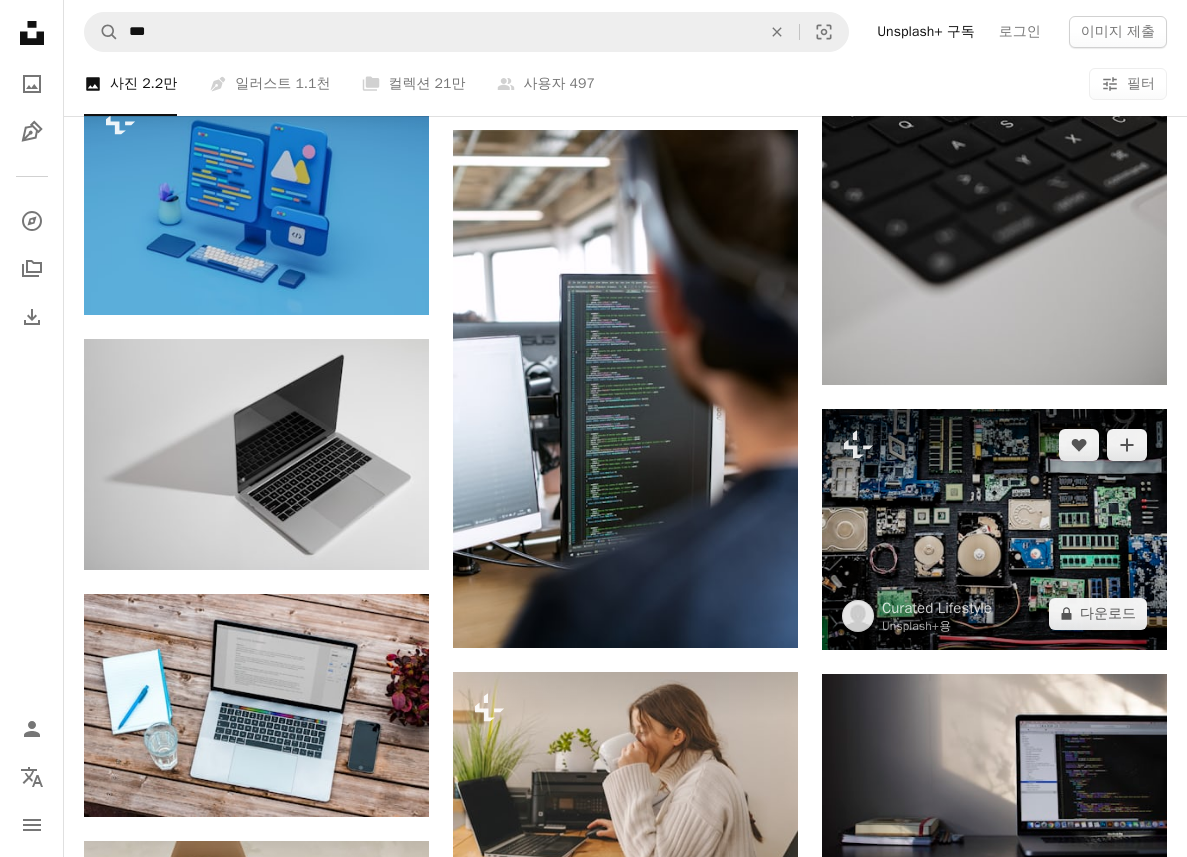 scroll, scrollTop: 13600, scrollLeft: 0, axis: vertical 